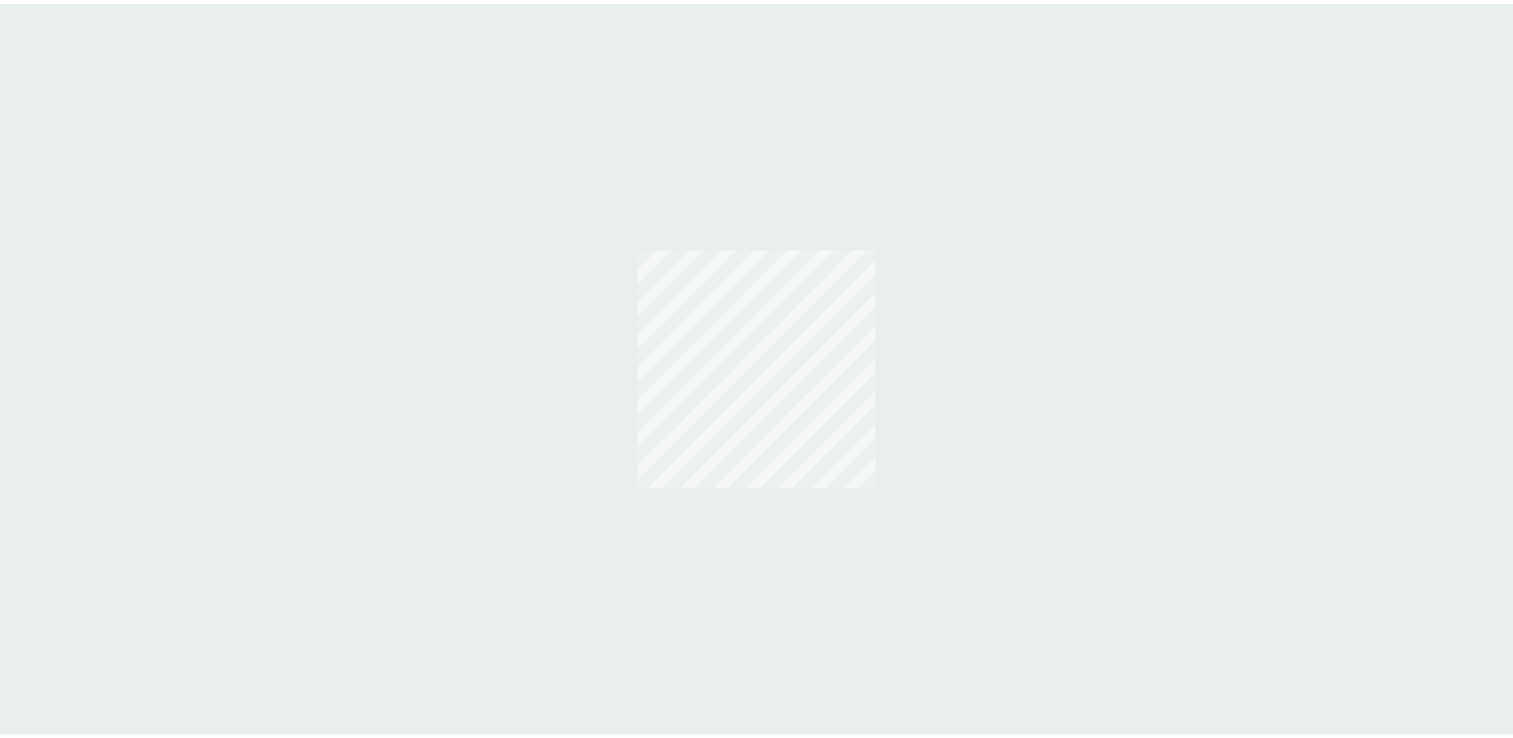 scroll, scrollTop: 0, scrollLeft: 0, axis: both 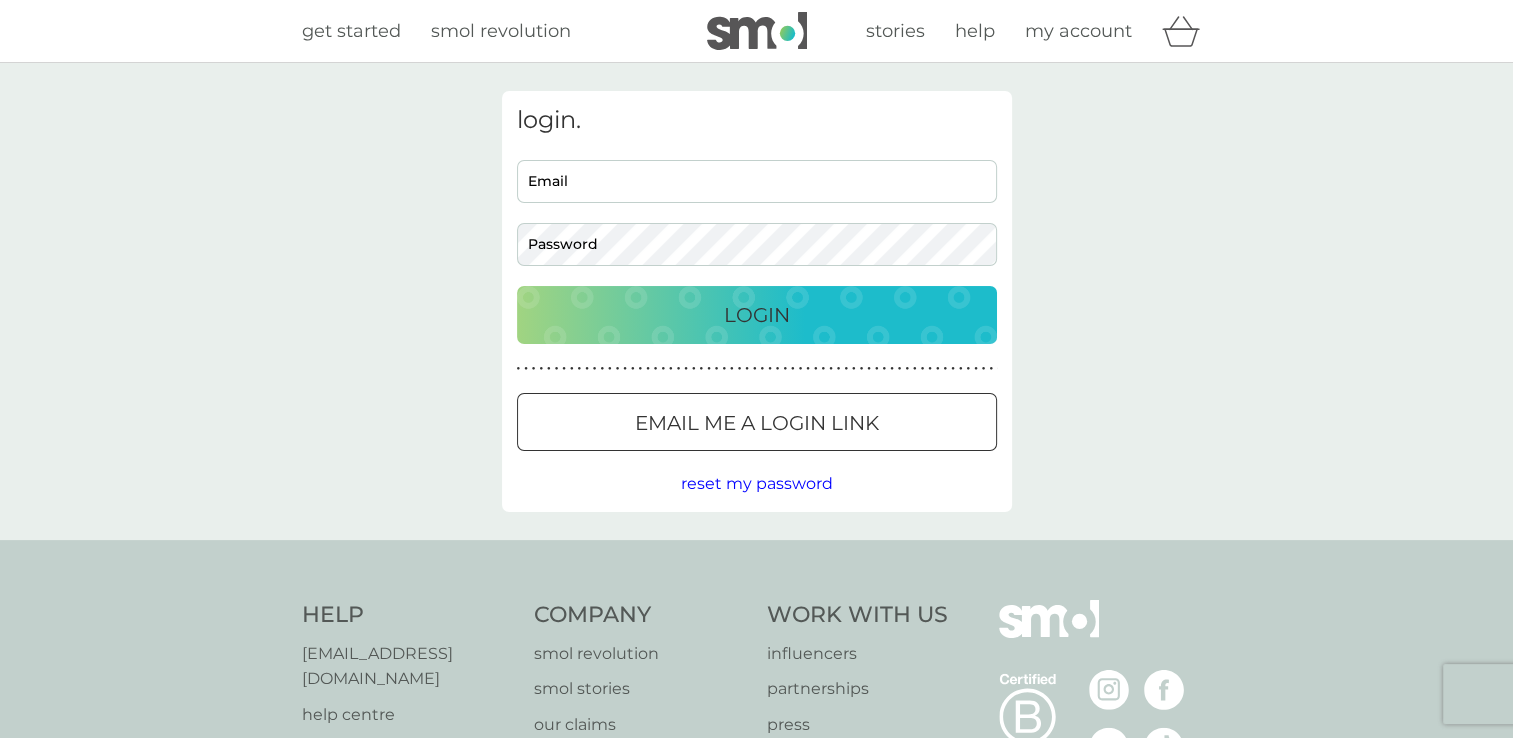 click on "Email" at bounding box center (757, 181) 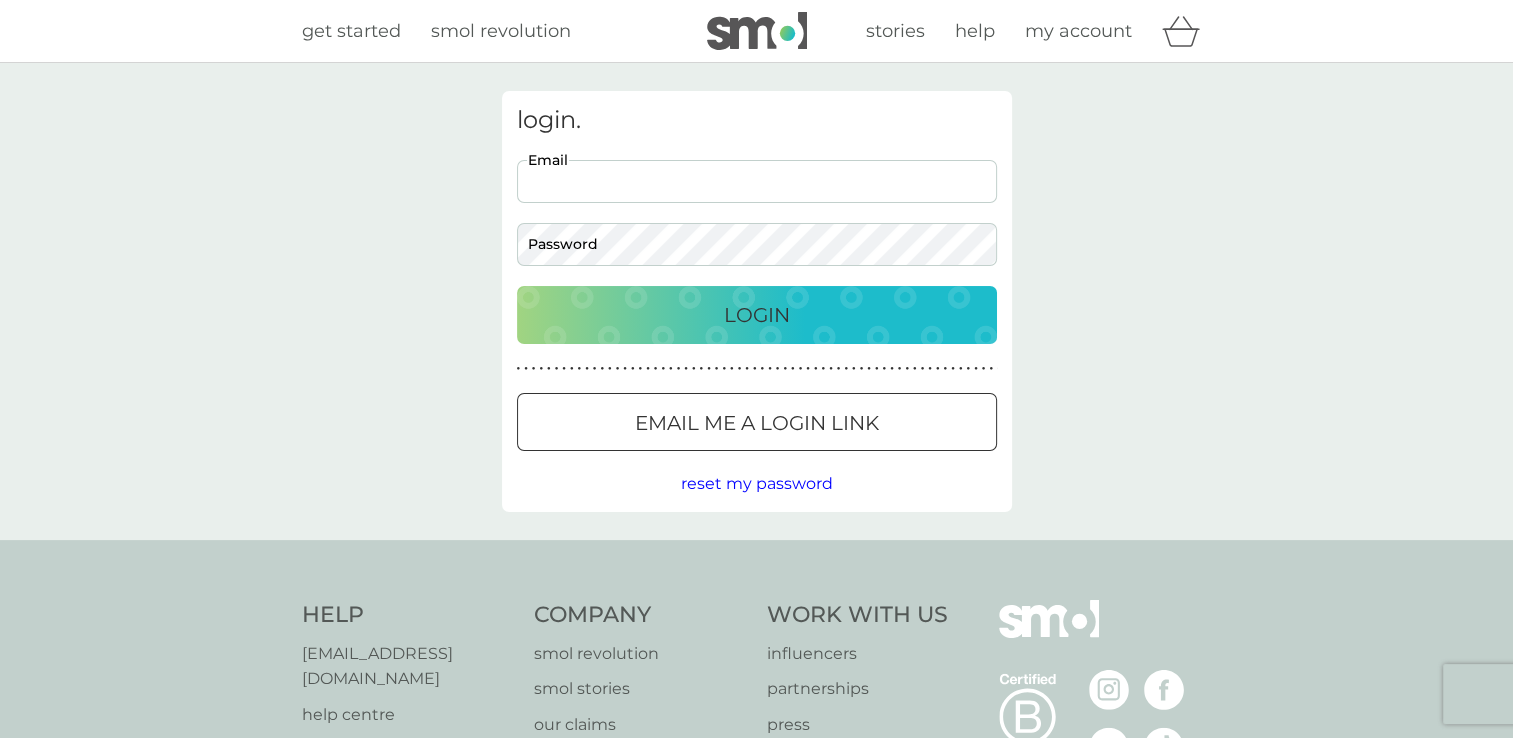 type on "[EMAIL_ADDRESS][DOMAIN_NAME]" 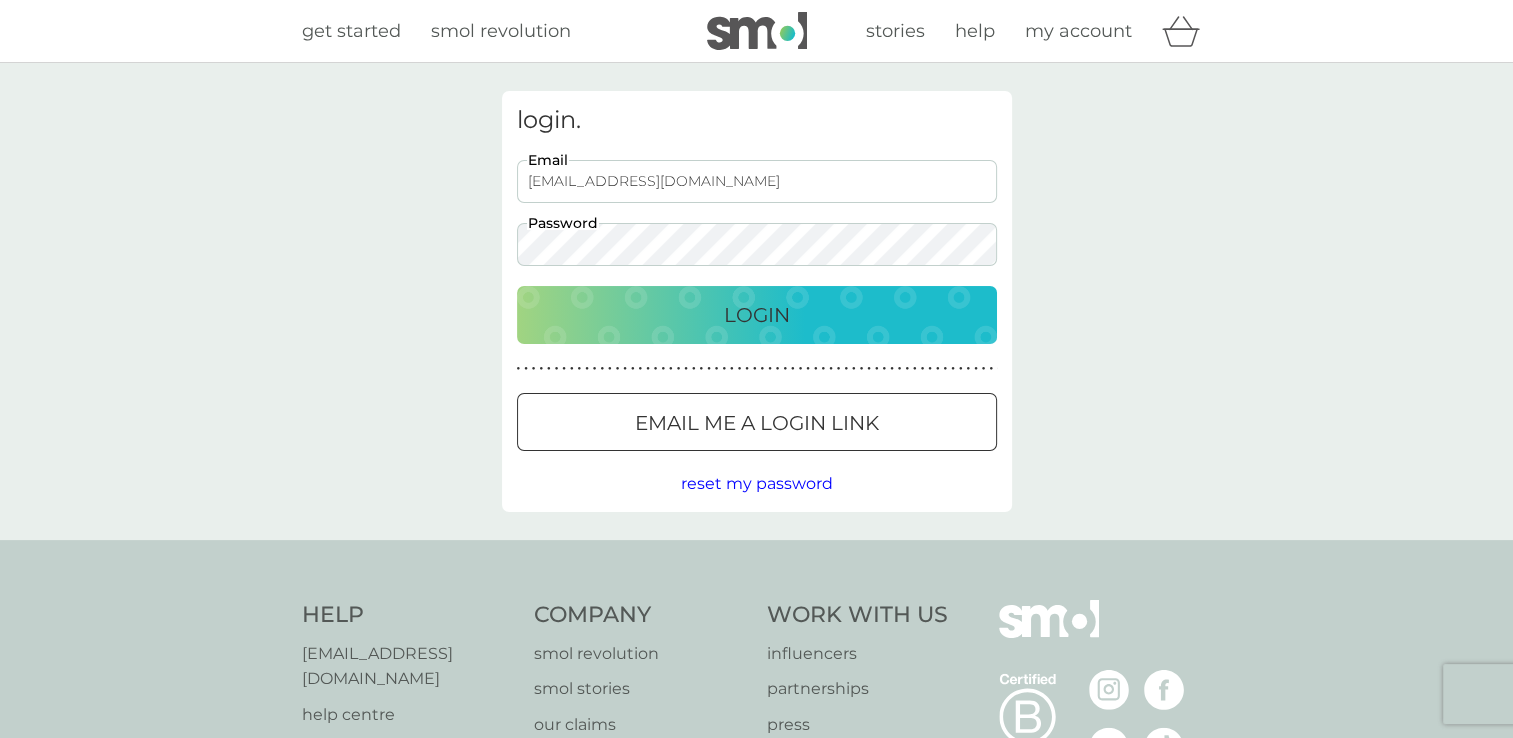 click on "Login" at bounding box center (757, 315) 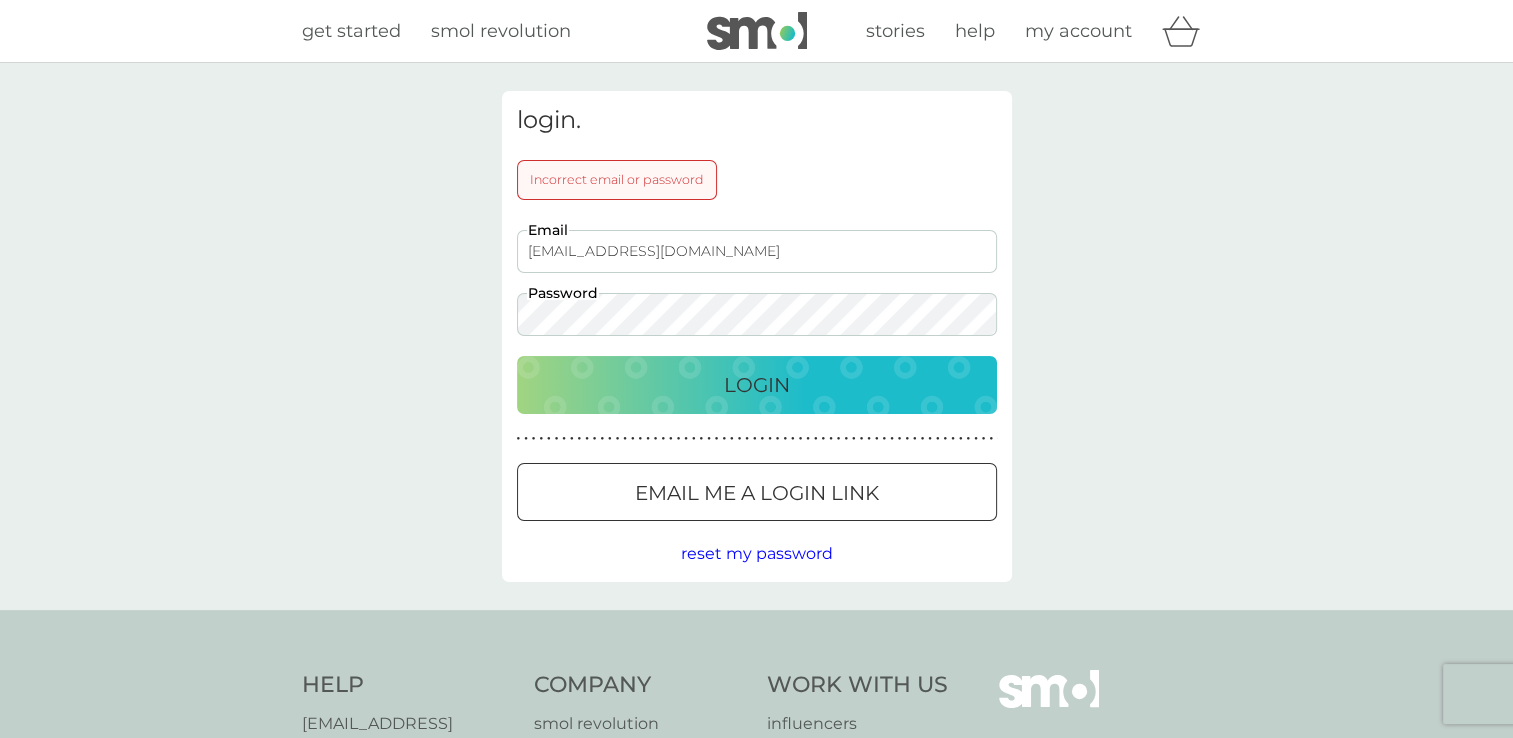click on "Login" at bounding box center [757, 385] 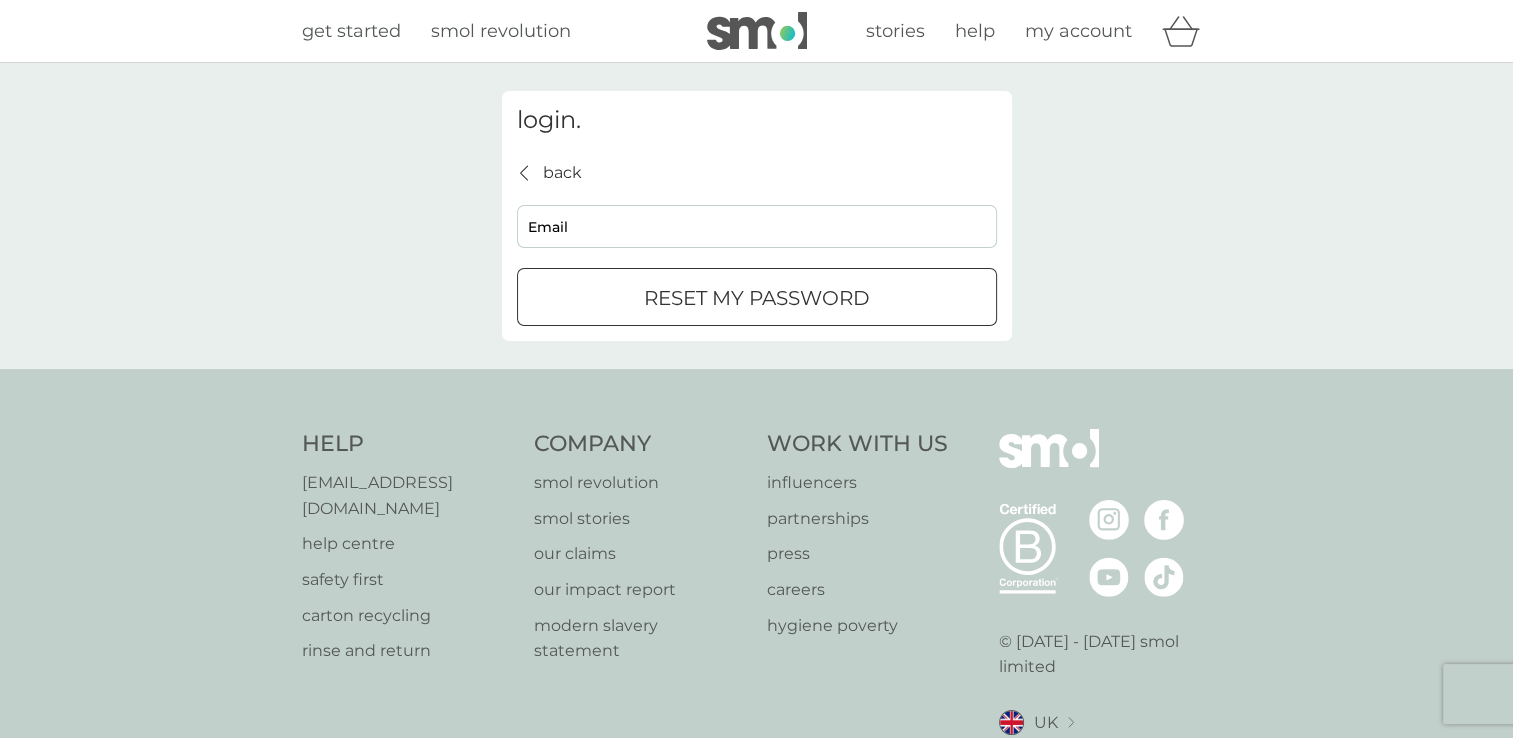 click on "Email" at bounding box center [757, 226] 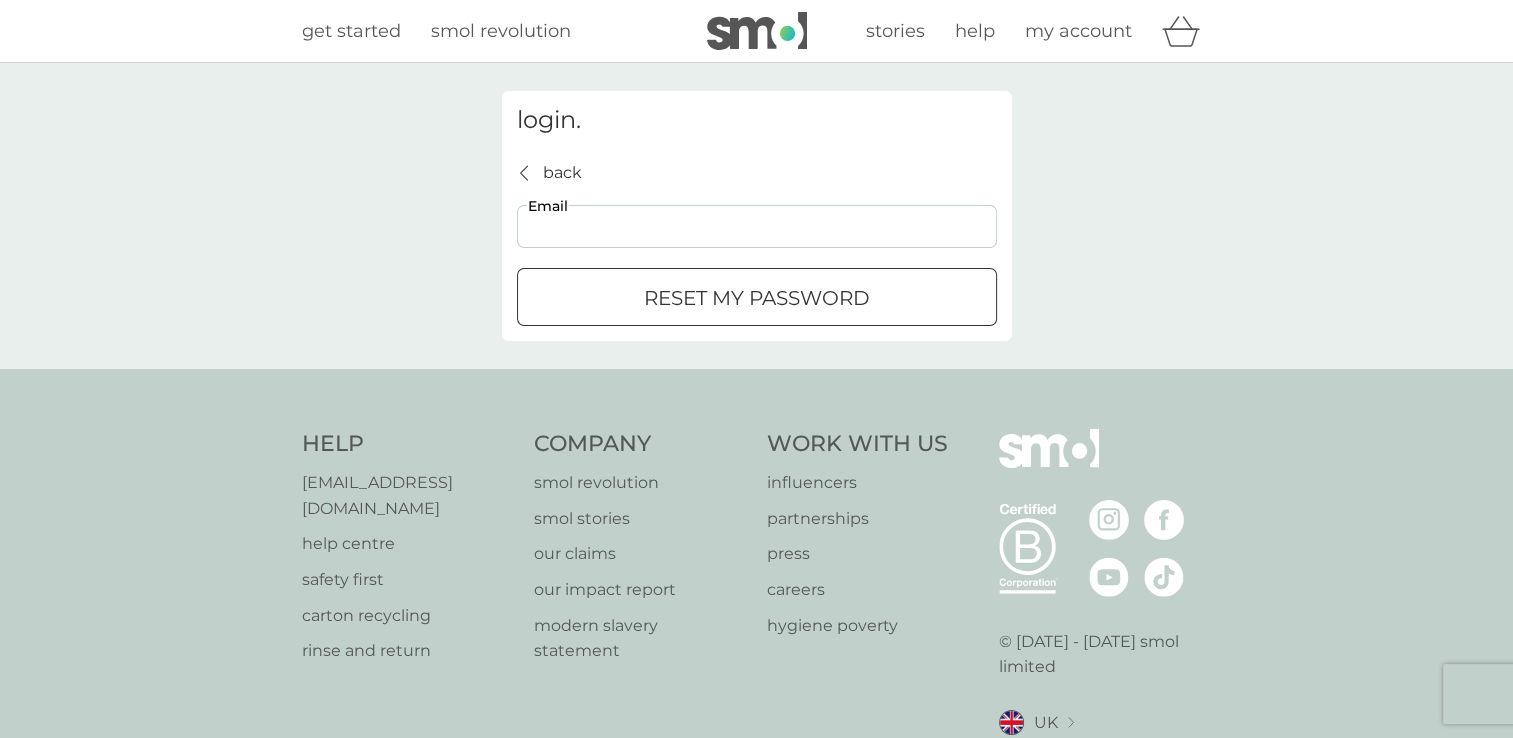 type on "[EMAIL_ADDRESS][DOMAIN_NAME]" 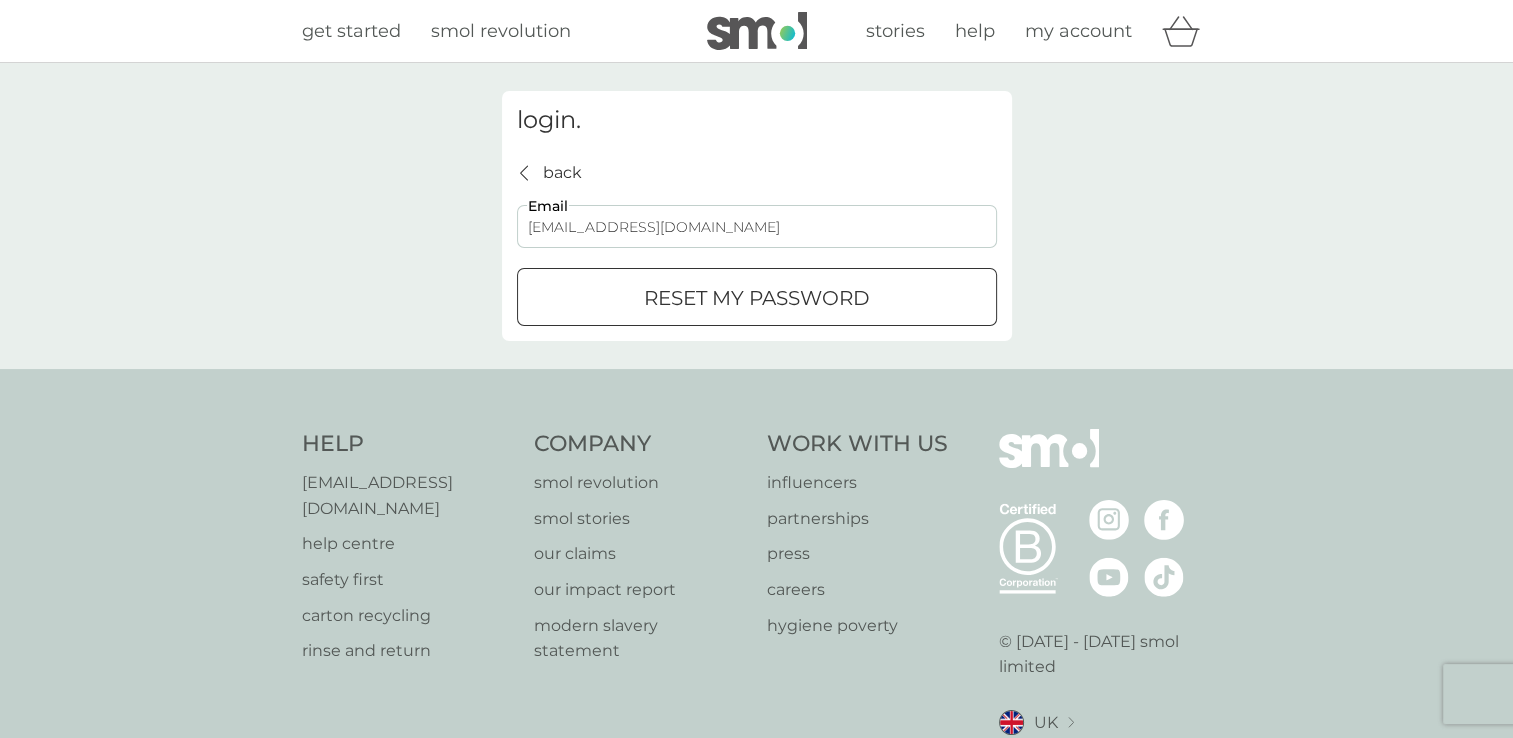 click on "reset my password" at bounding box center [757, 298] 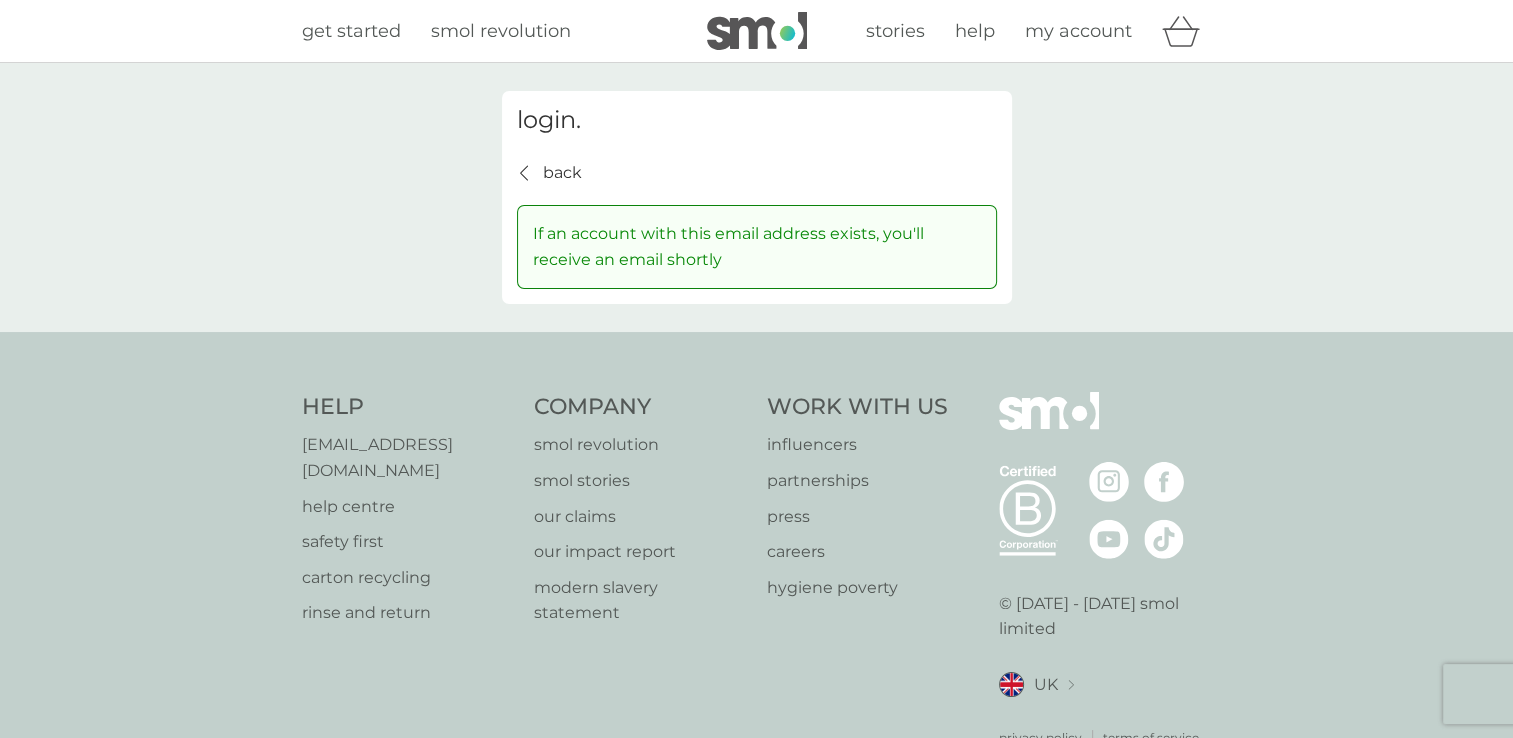 click on "back back" at bounding box center [549, 173] 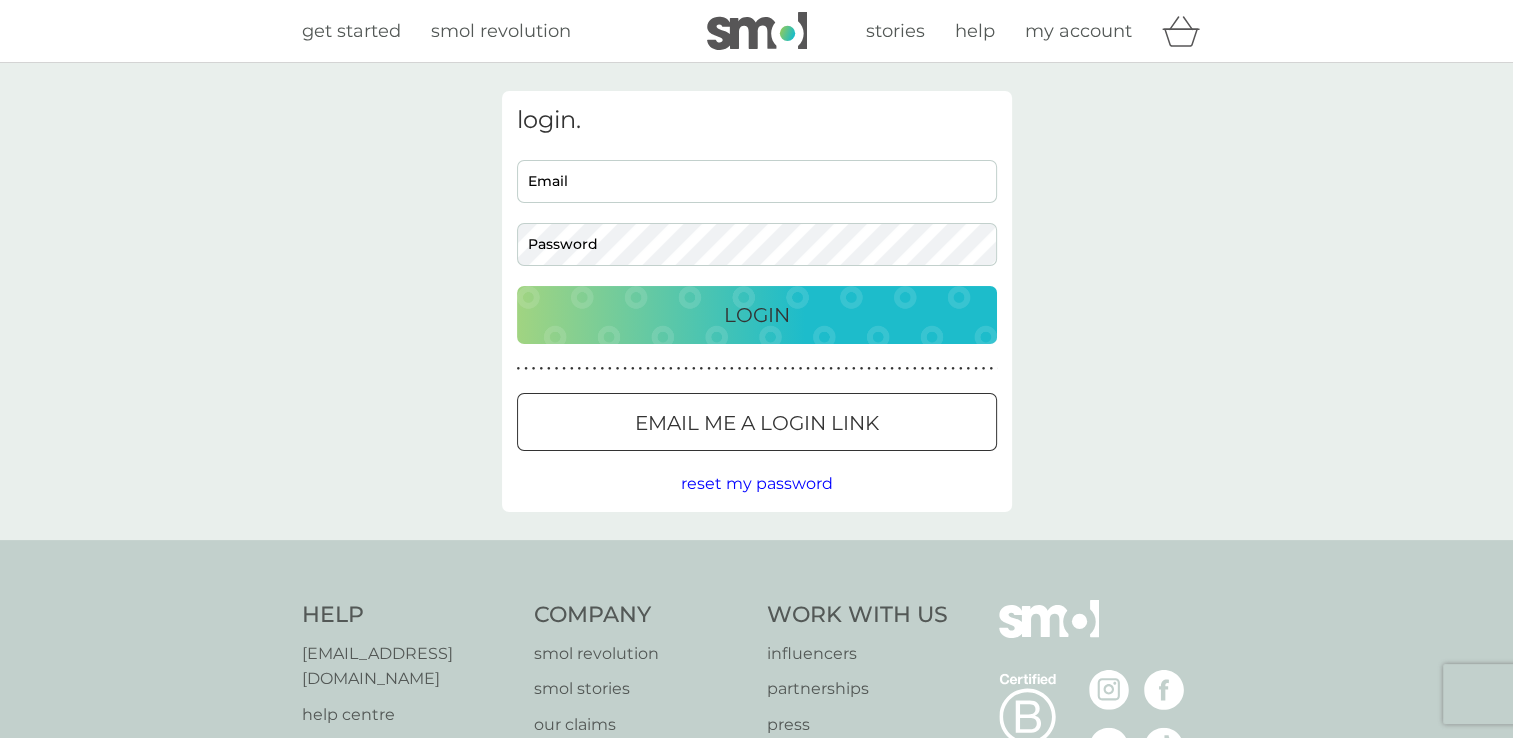 click on "Email" at bounding box center [757, 181] 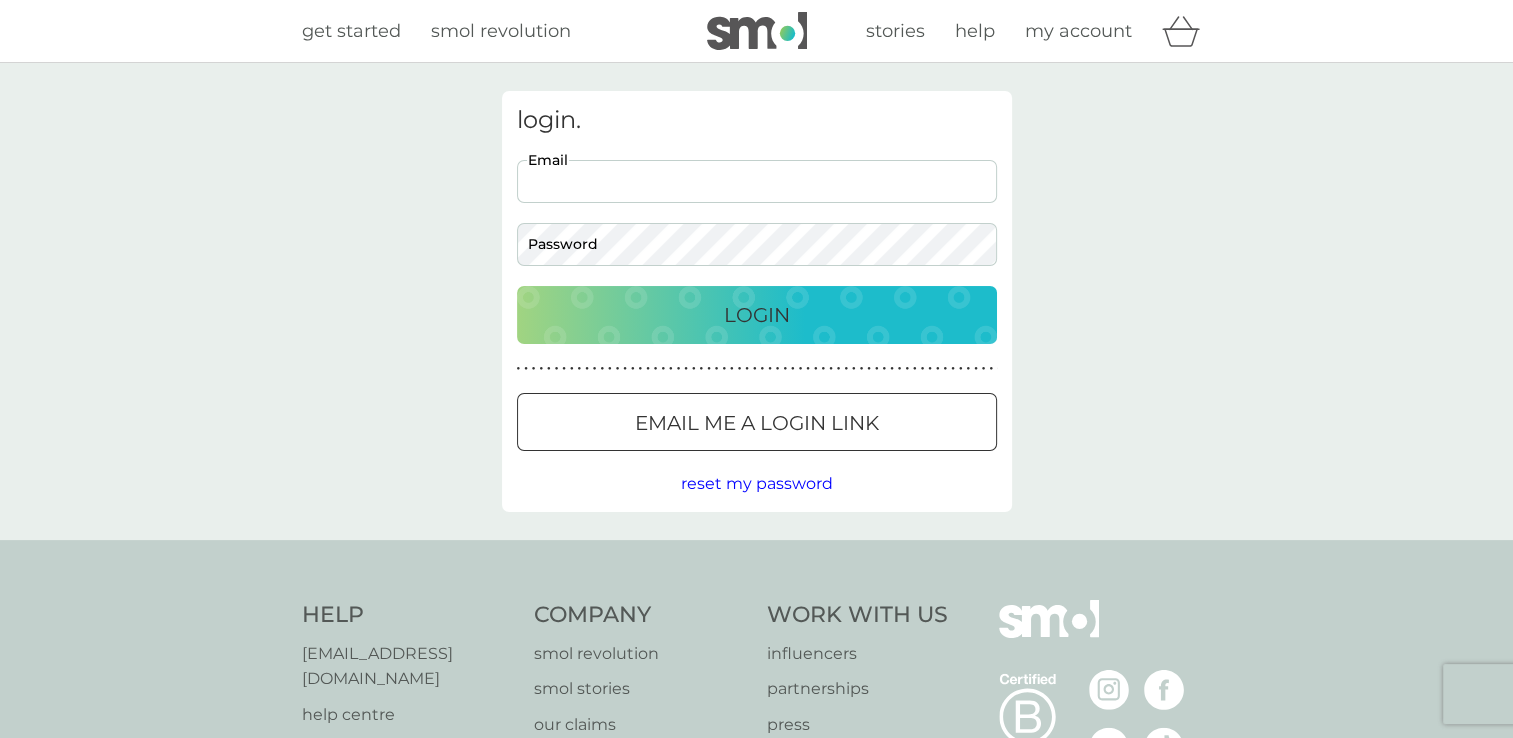 type on "[EMAIL_ADDRESS][DOMAIN_NAME]" 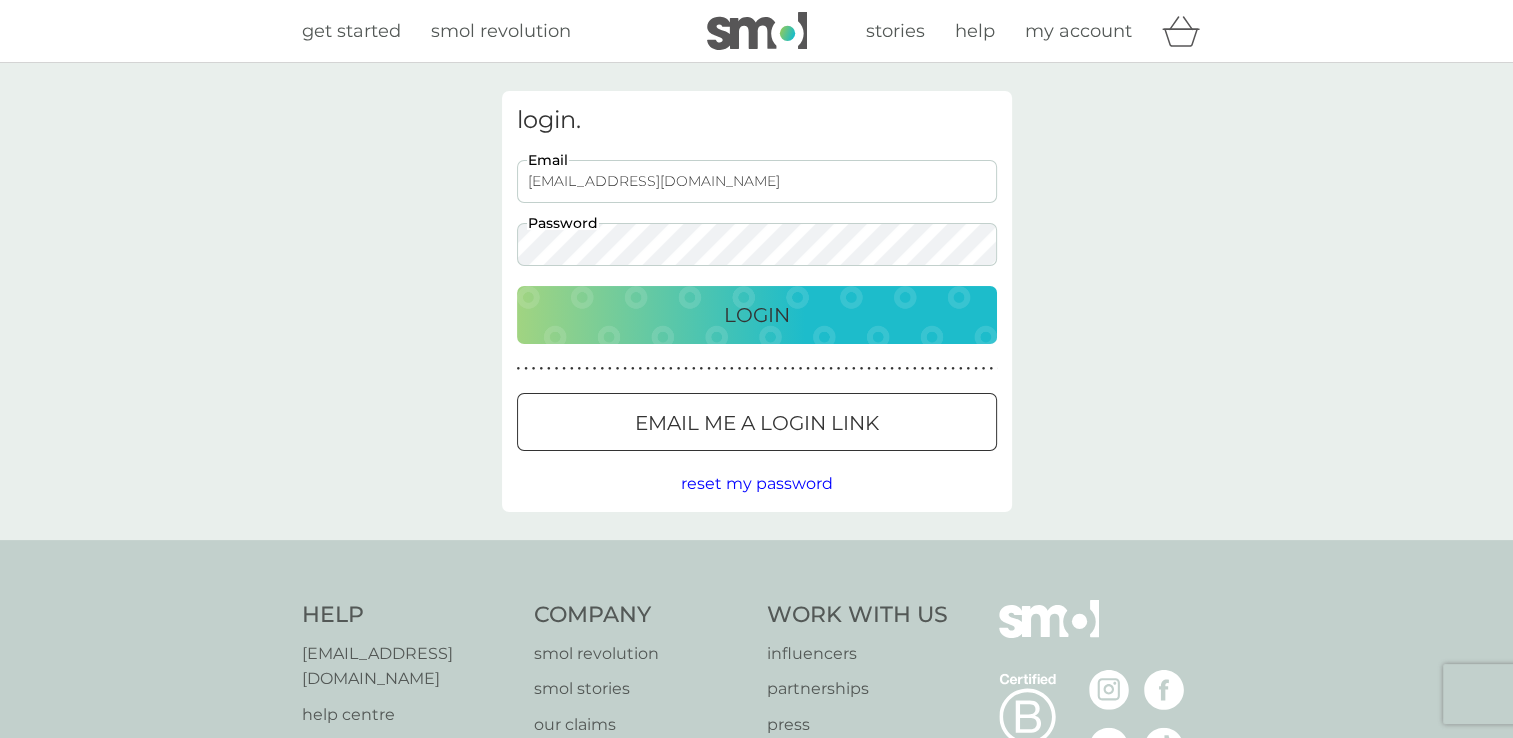 click on "Login" at bounding box center (757, 315) 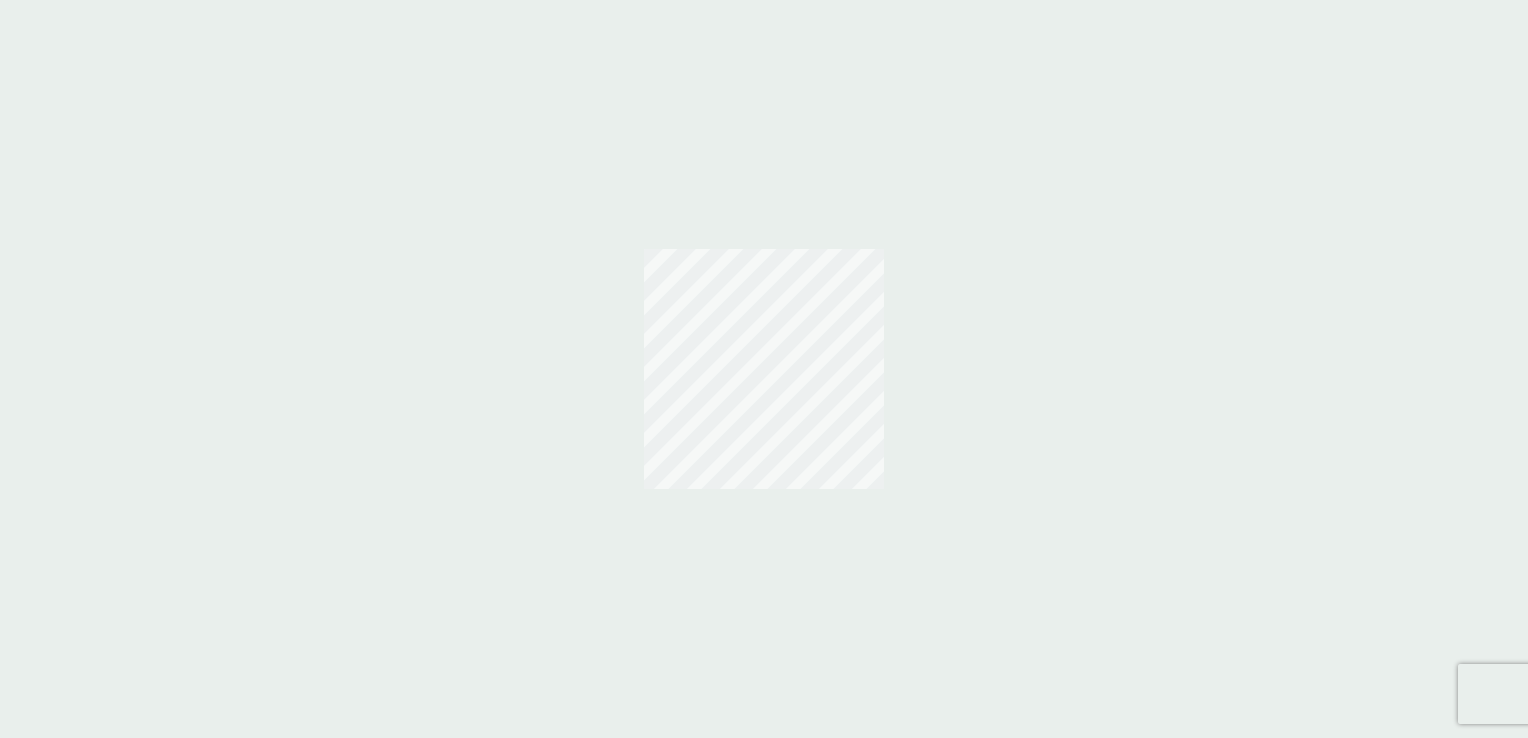 scroll, scrollTop: 0, scrollLeft: 0, axis: both 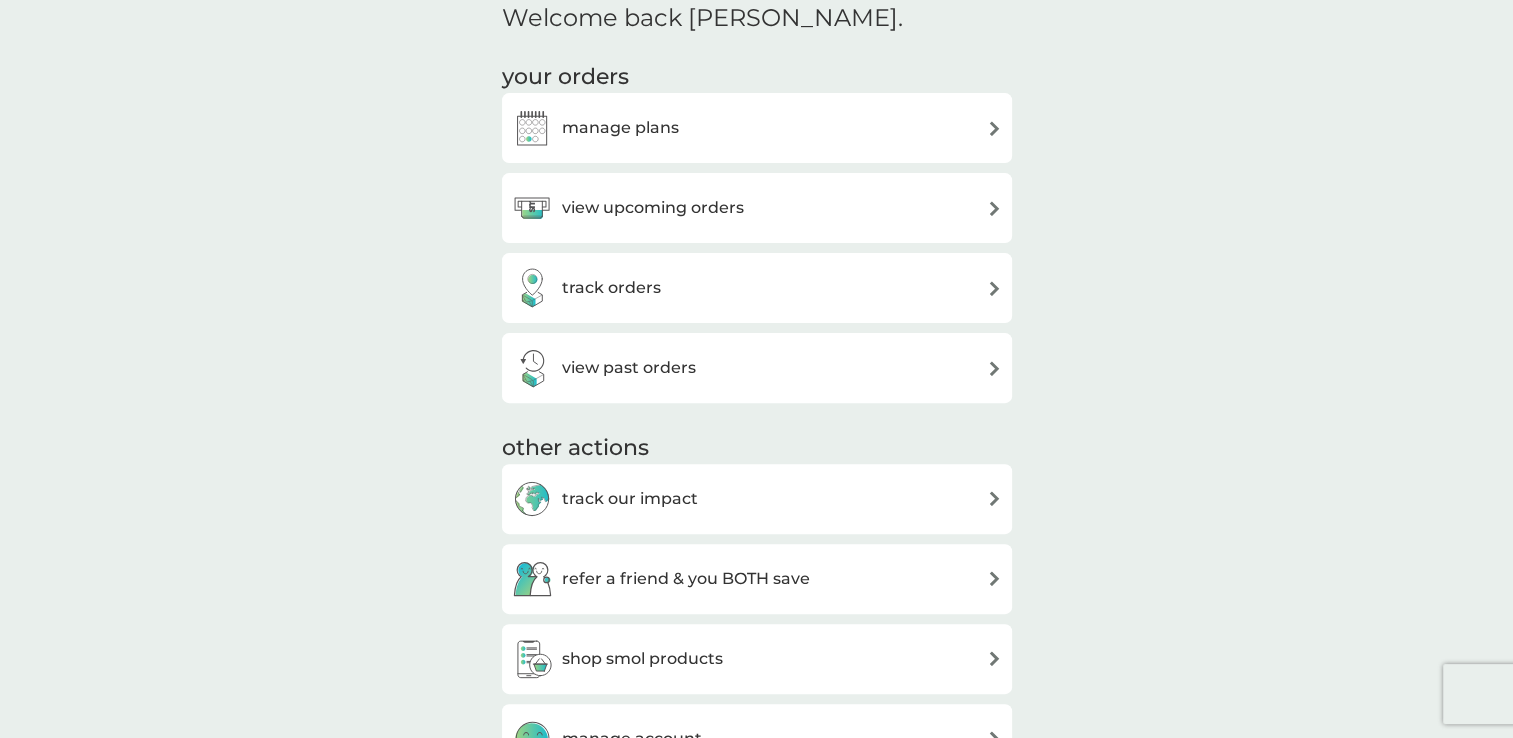 click on "manage plans" at bounding box center [757, 128] 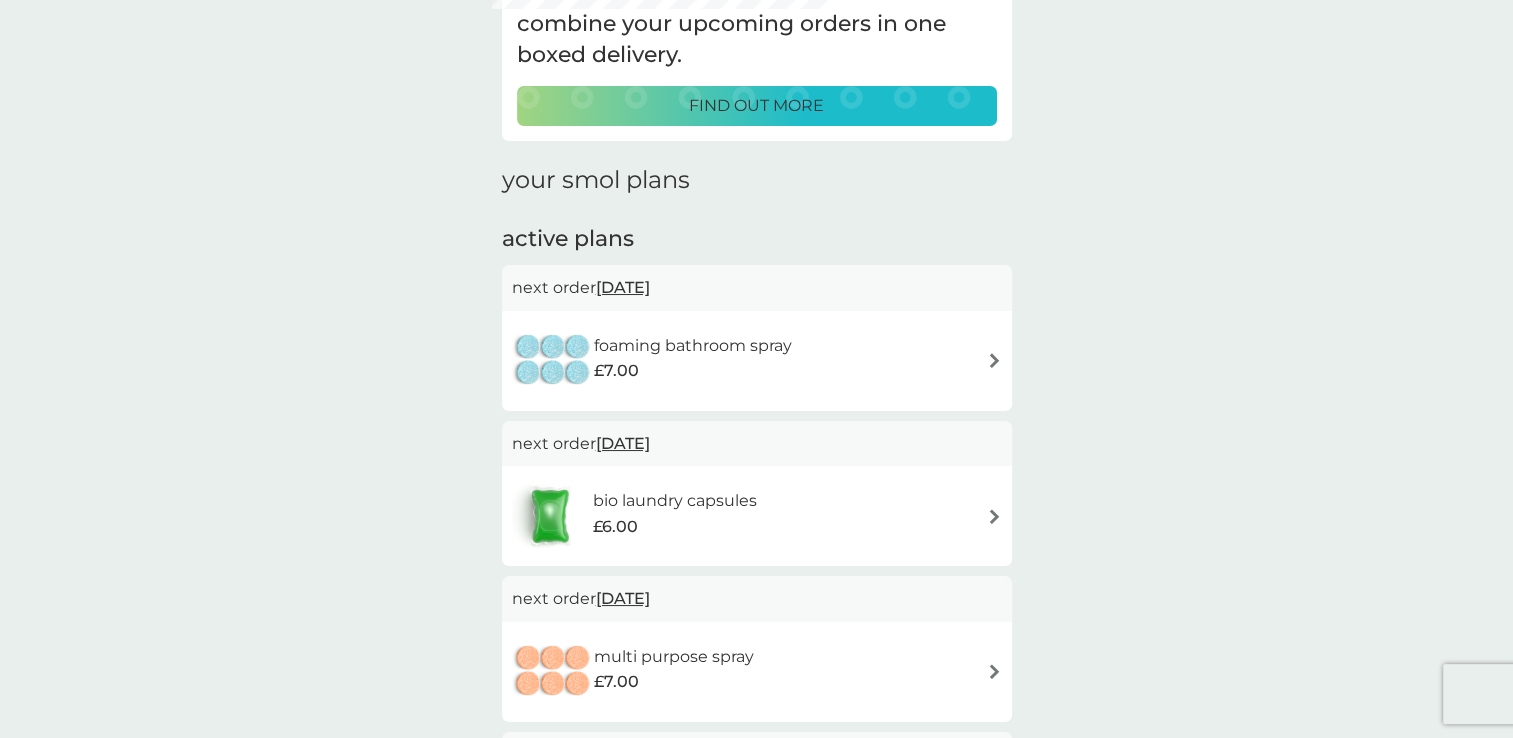 scroll, scrollTop: 155, scrollLeft: 0, axis: vertical 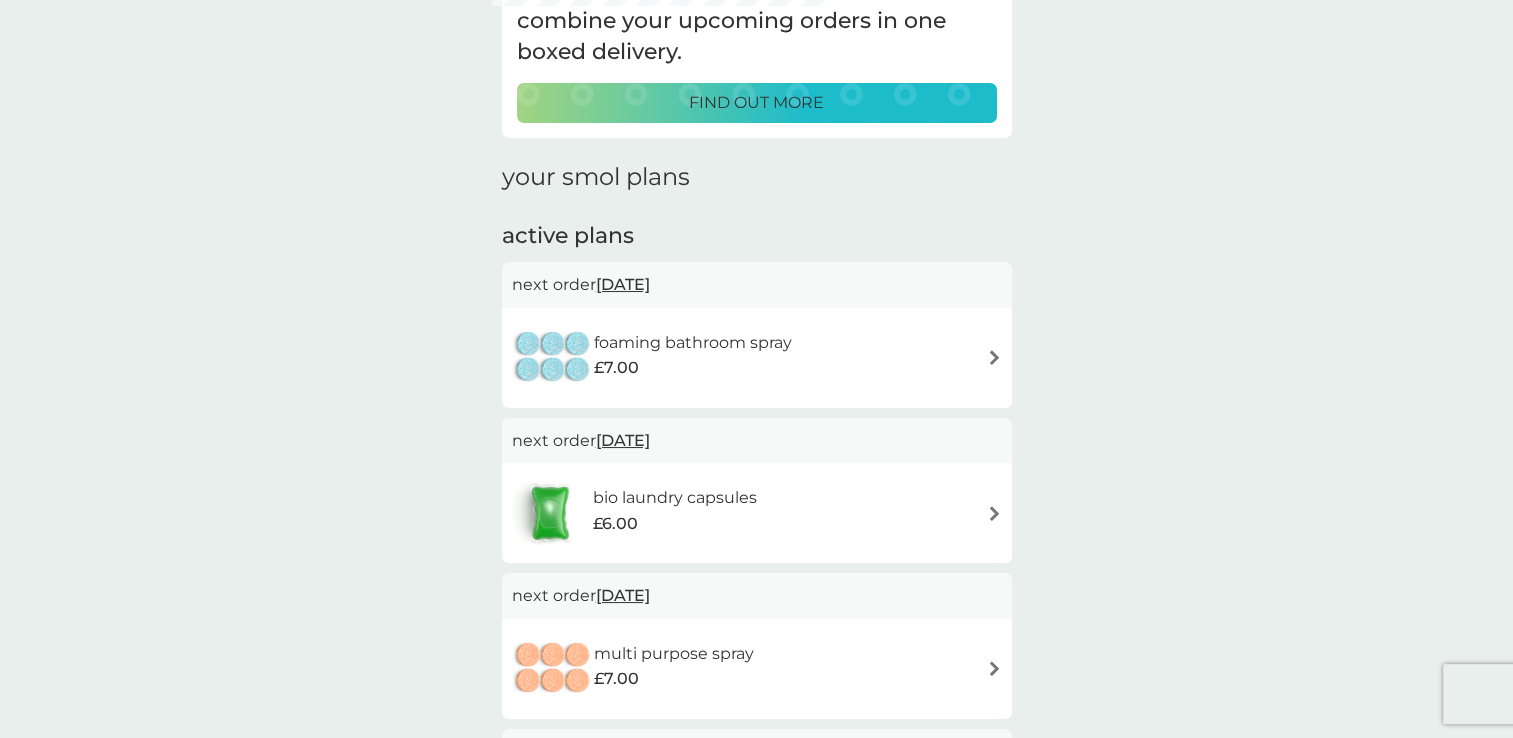 click on "foaming bathroom spray £7.00" at bounding box center (757, 358) 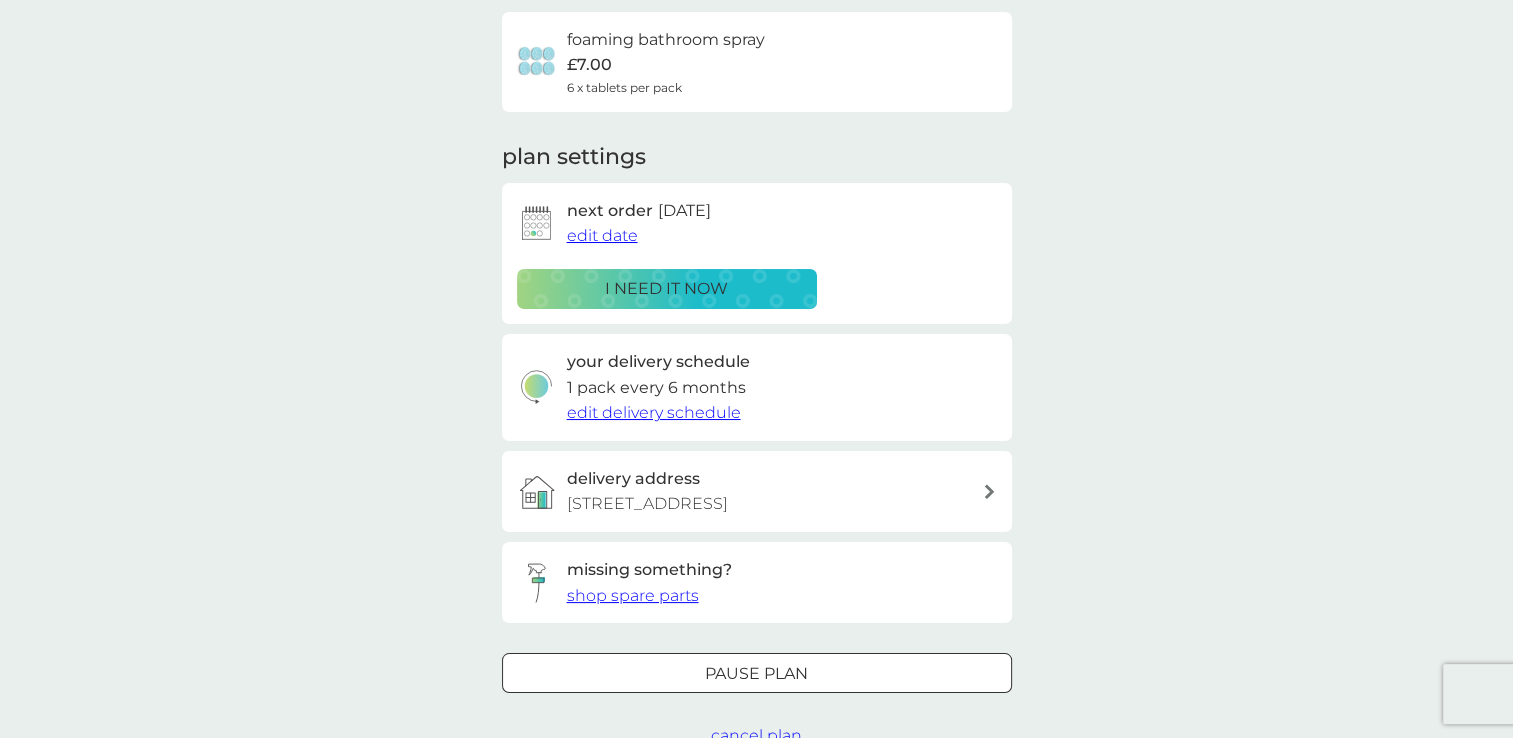 scroll, scrollTop: 0, scrollLeft: 0, axis: both 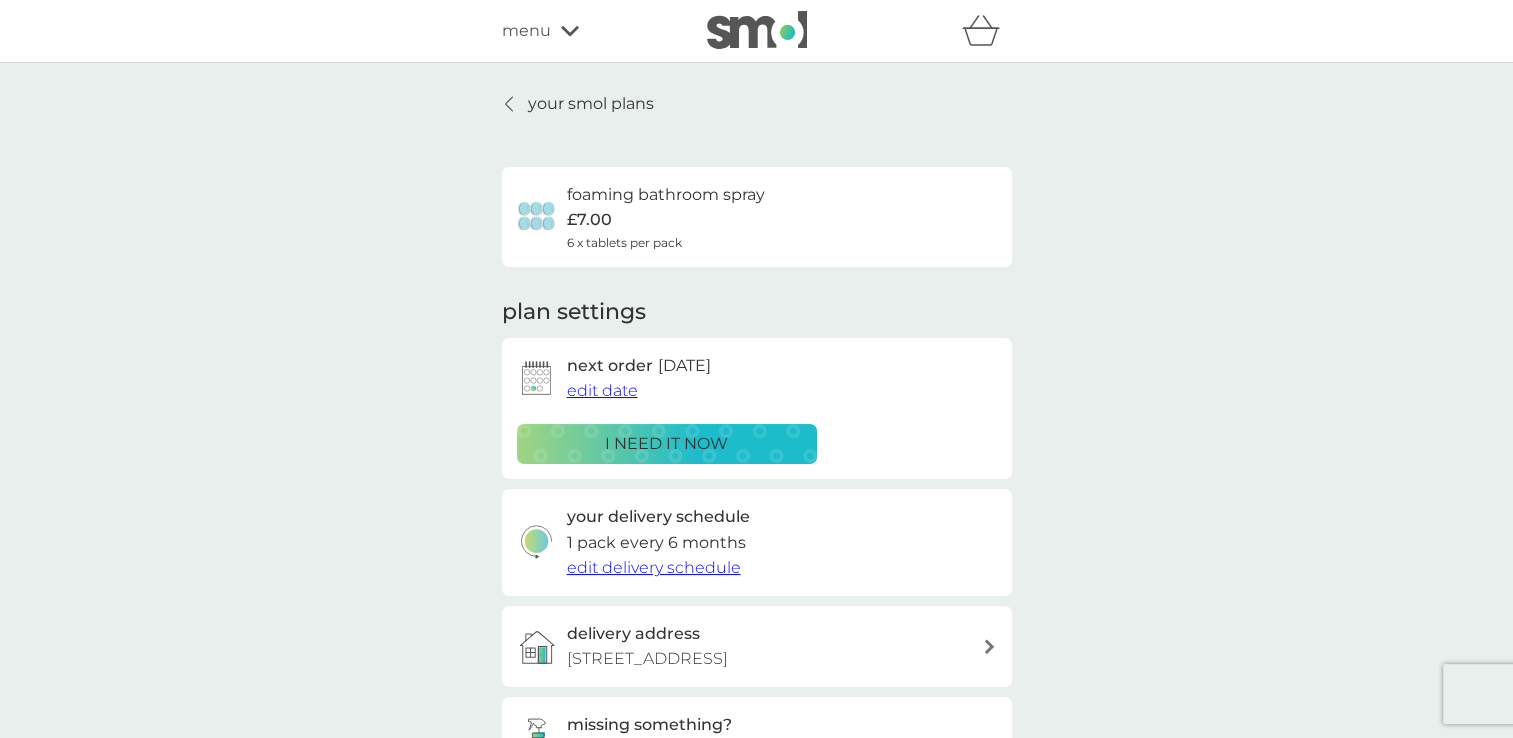 click on "edit date" at bounding box center [602, 390] 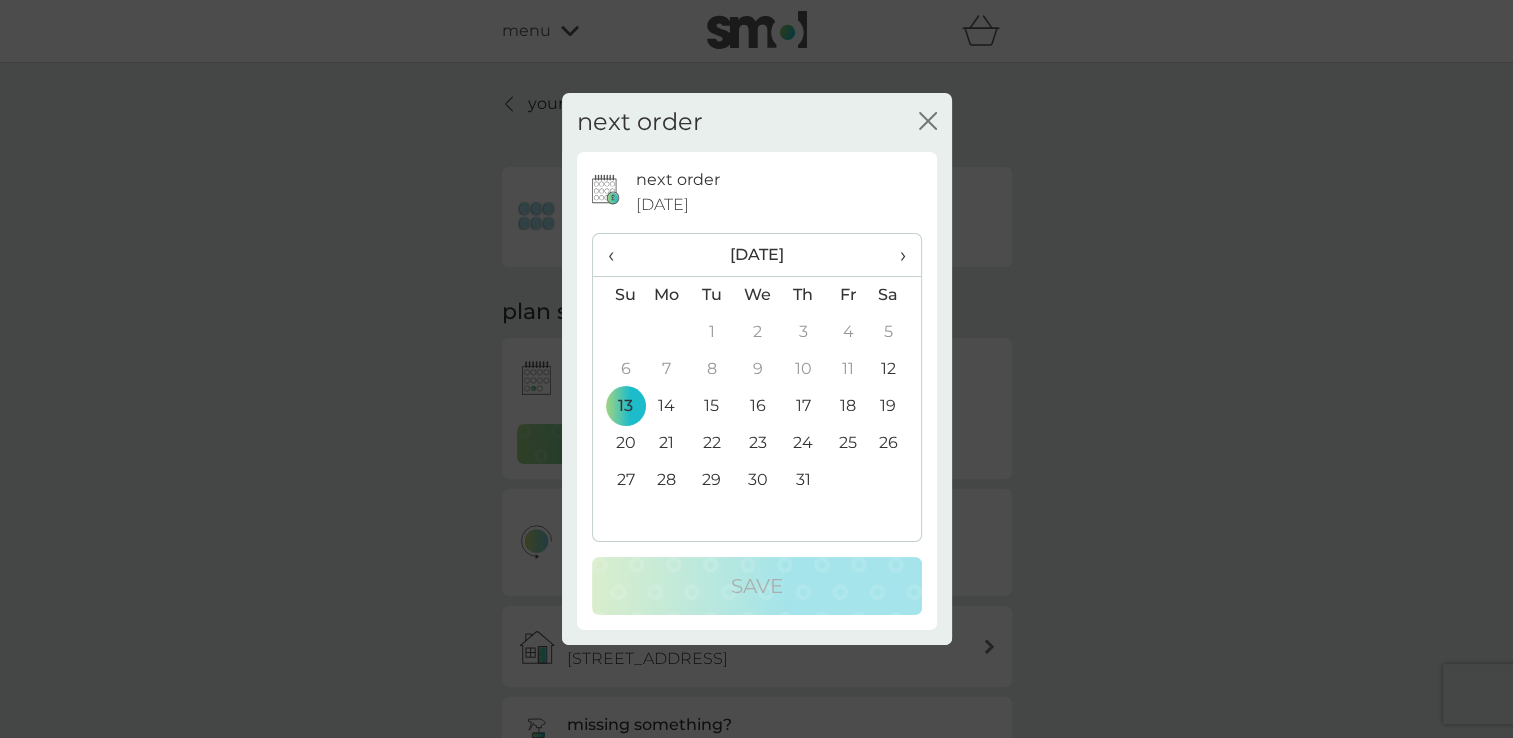 click on "›" at bounding box center [895, 255] 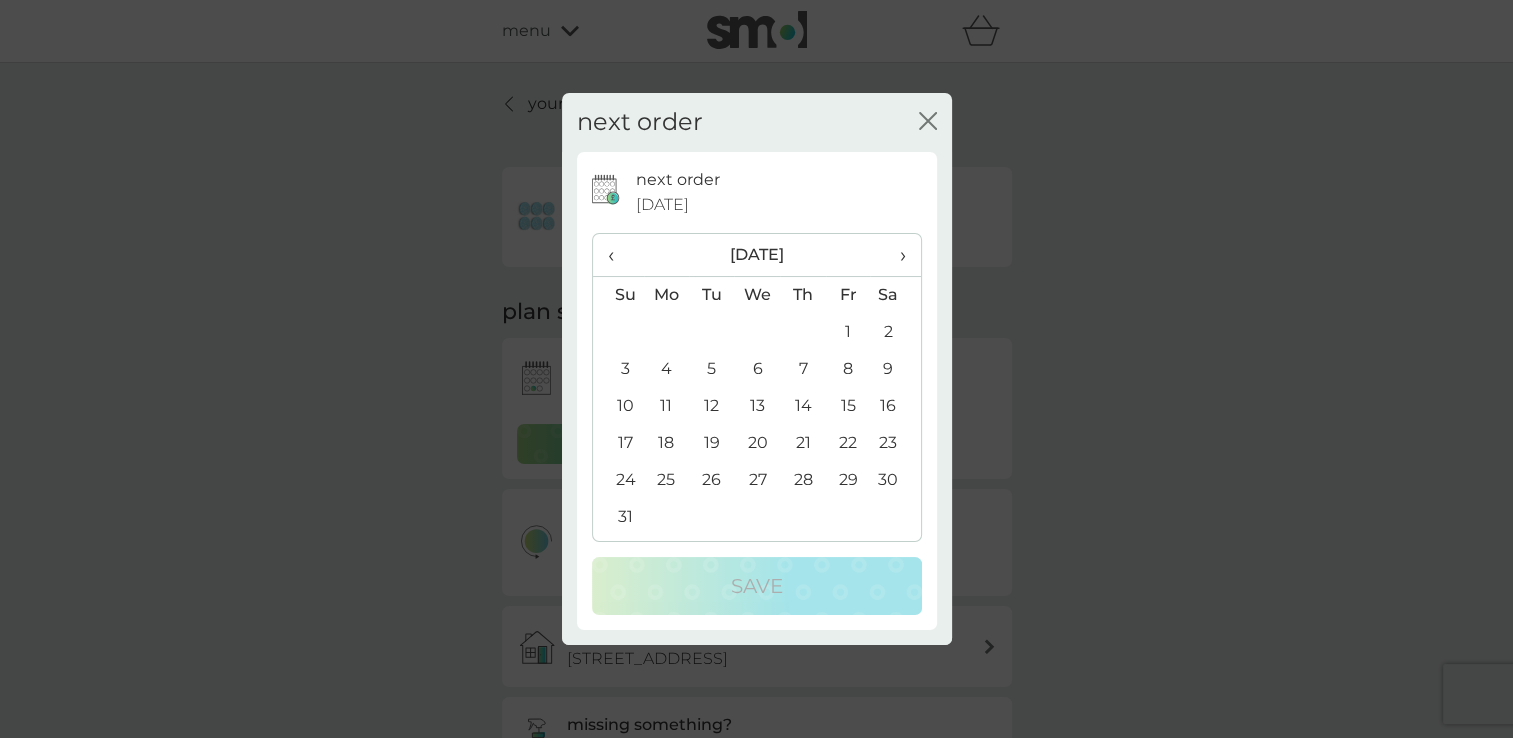 click on "›" at bounding box center [895, 255] 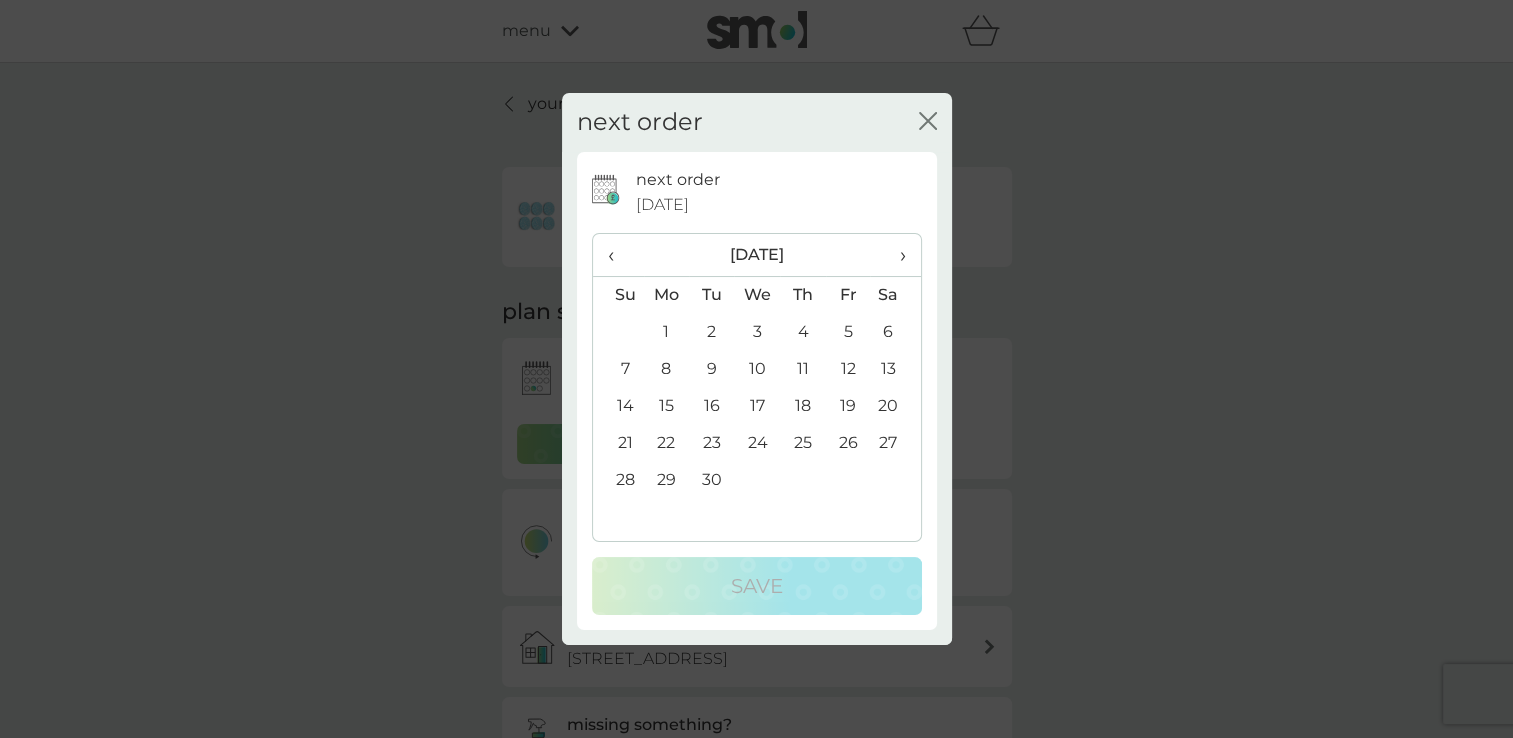 click on "1" at bounding box center [667, 332] 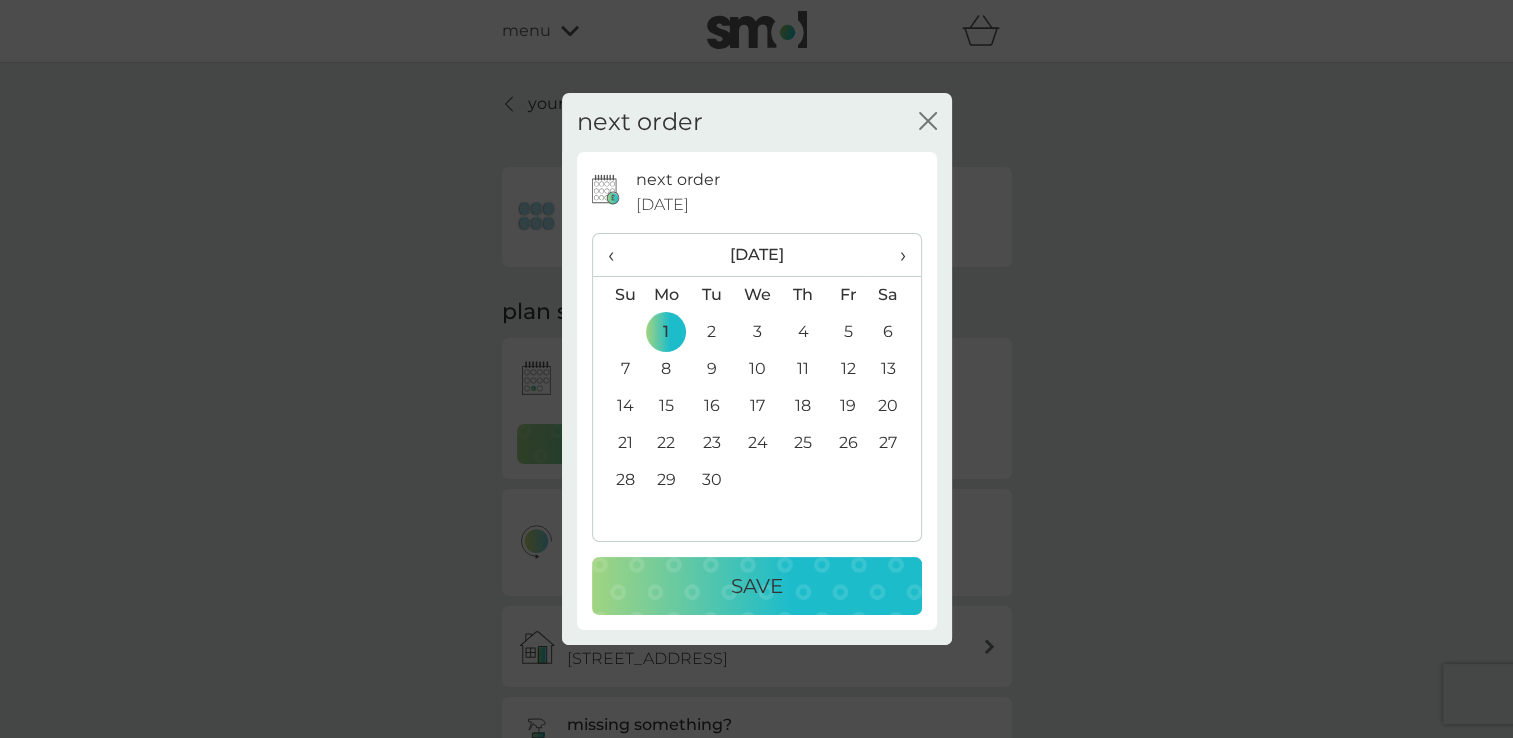 click on "Save" at bounding box center [757, 586] 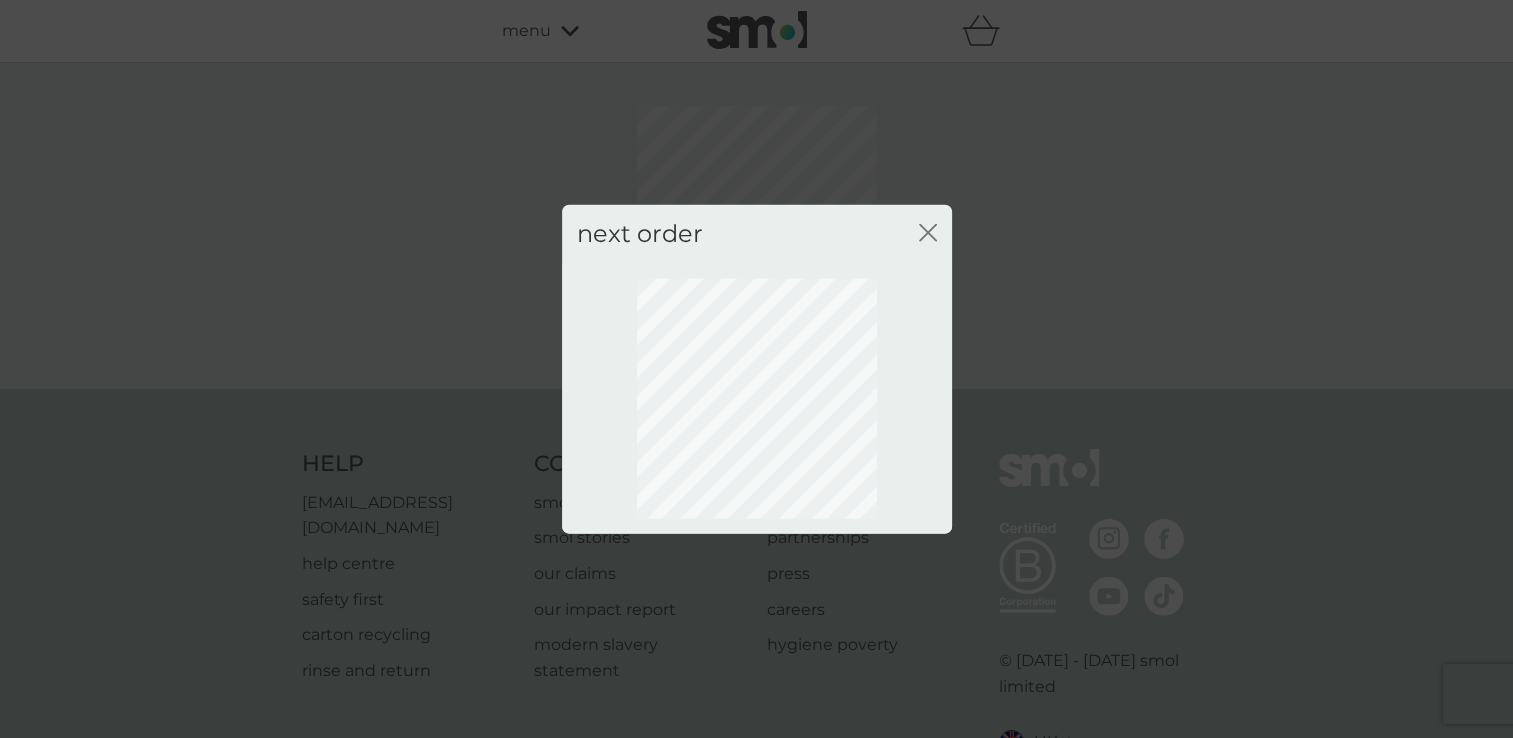 click 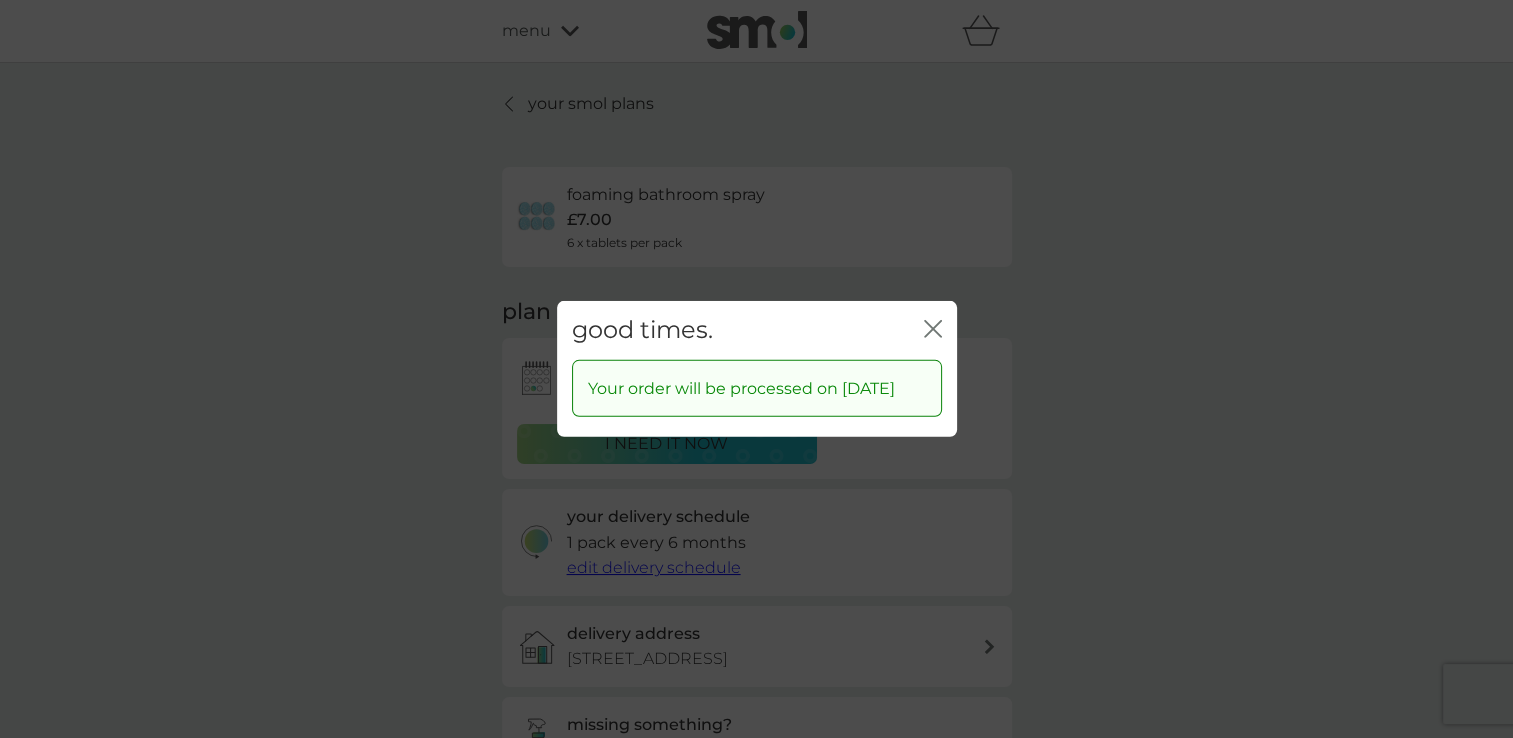 click on "close" 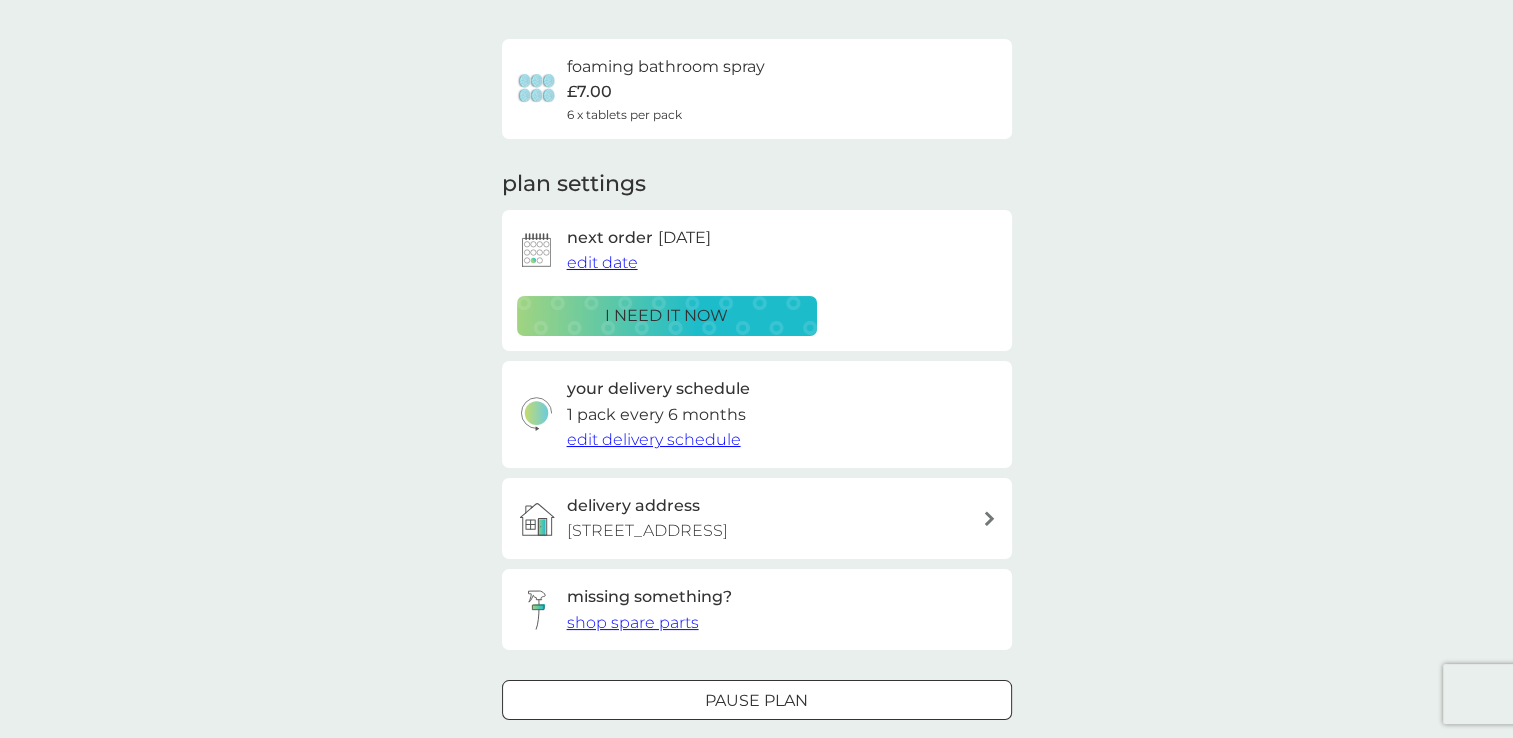 scroll, scrollTop: 0, scrollLeft: 0, axis: both 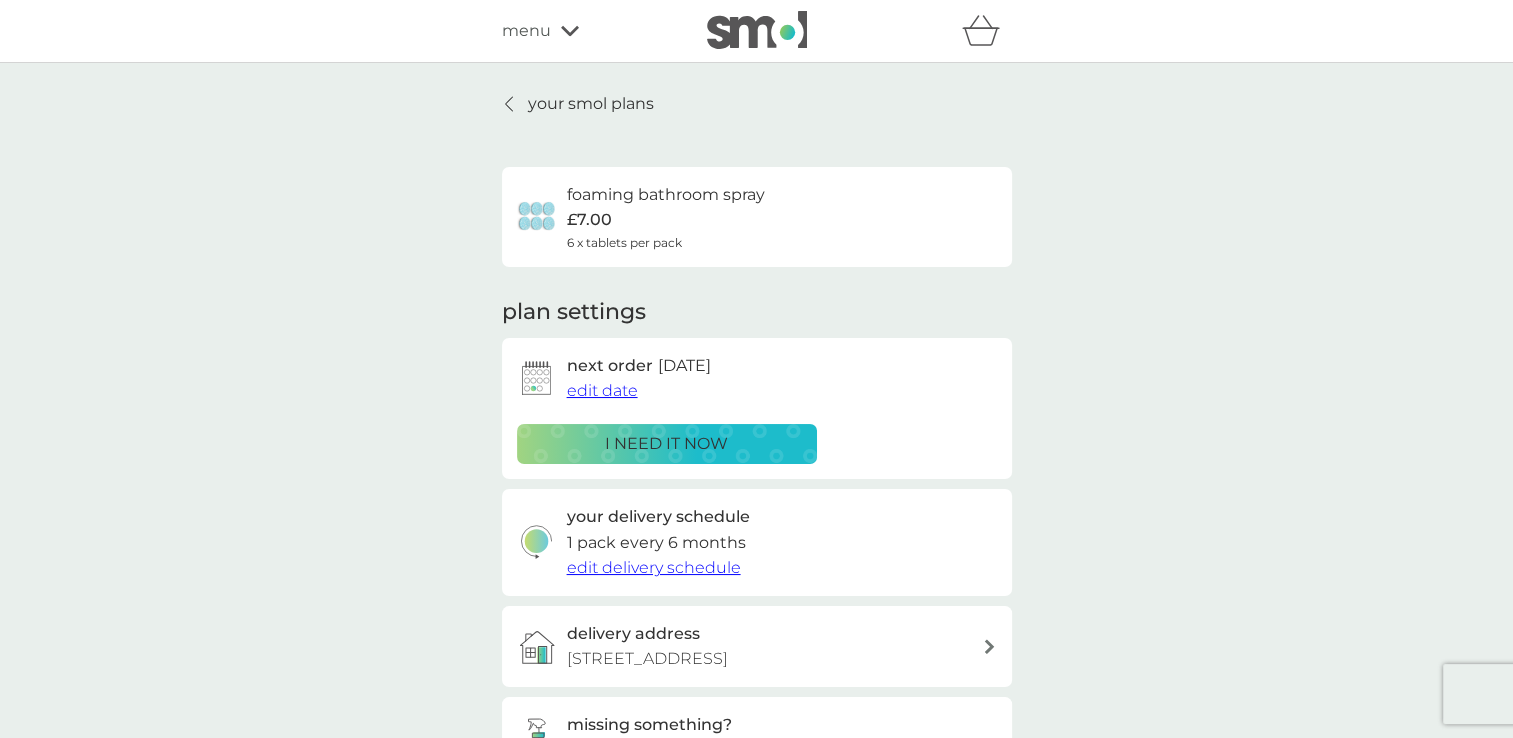 click on "your smol plans" at bounding box center [591, 104] 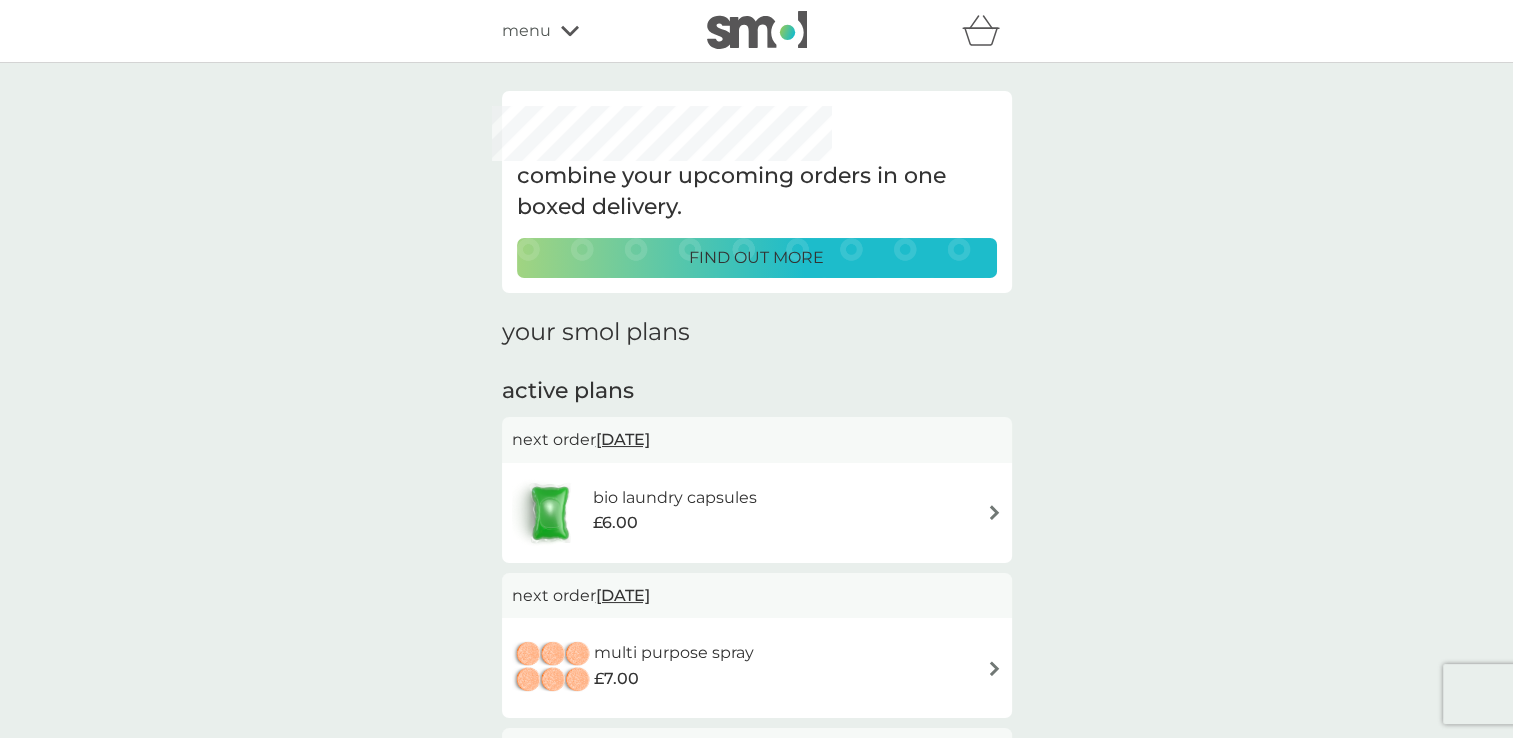 scroll, scrollTop: 156, scrollLeft: 0, axis: vertical 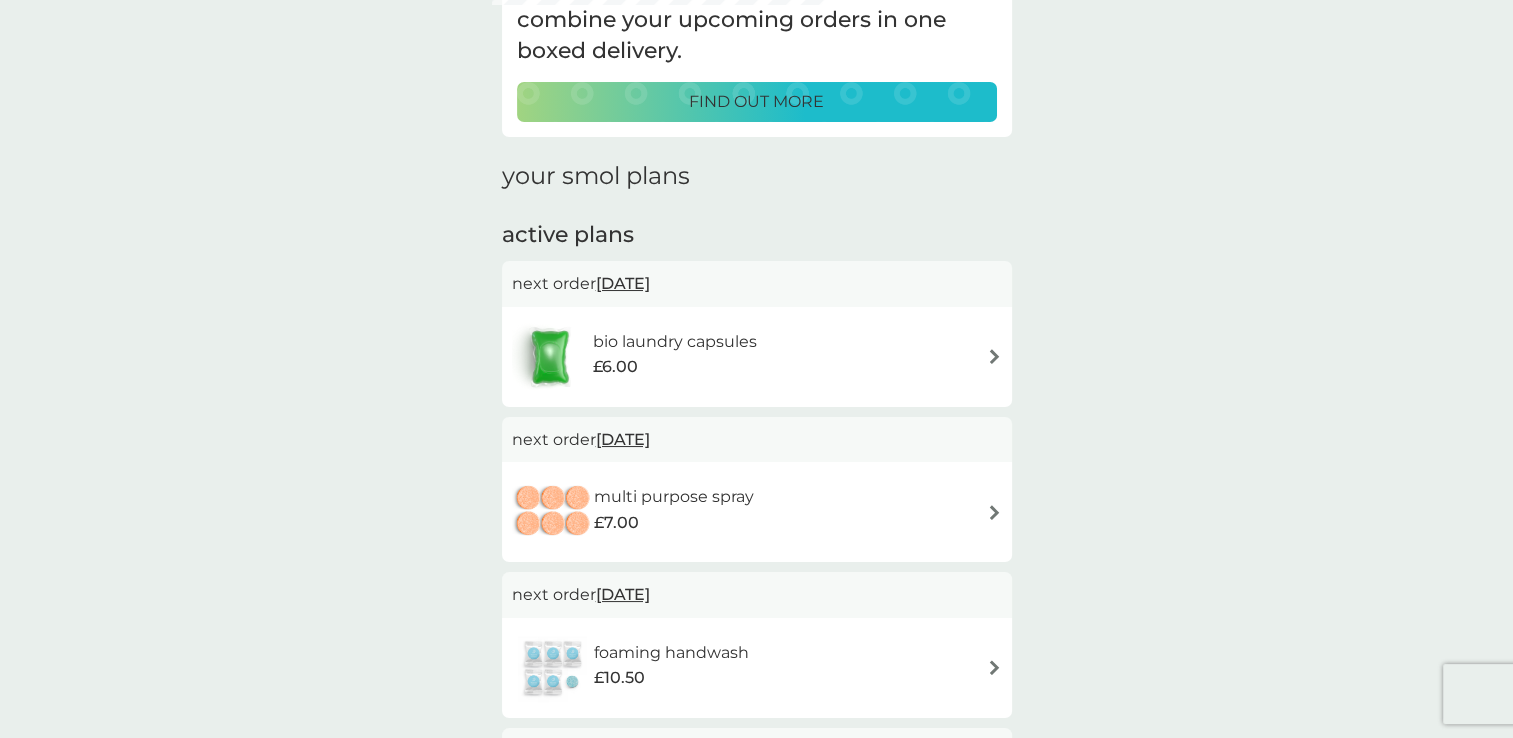 click on "multi purpose spray £7.00" at bounding box center [757, 512] 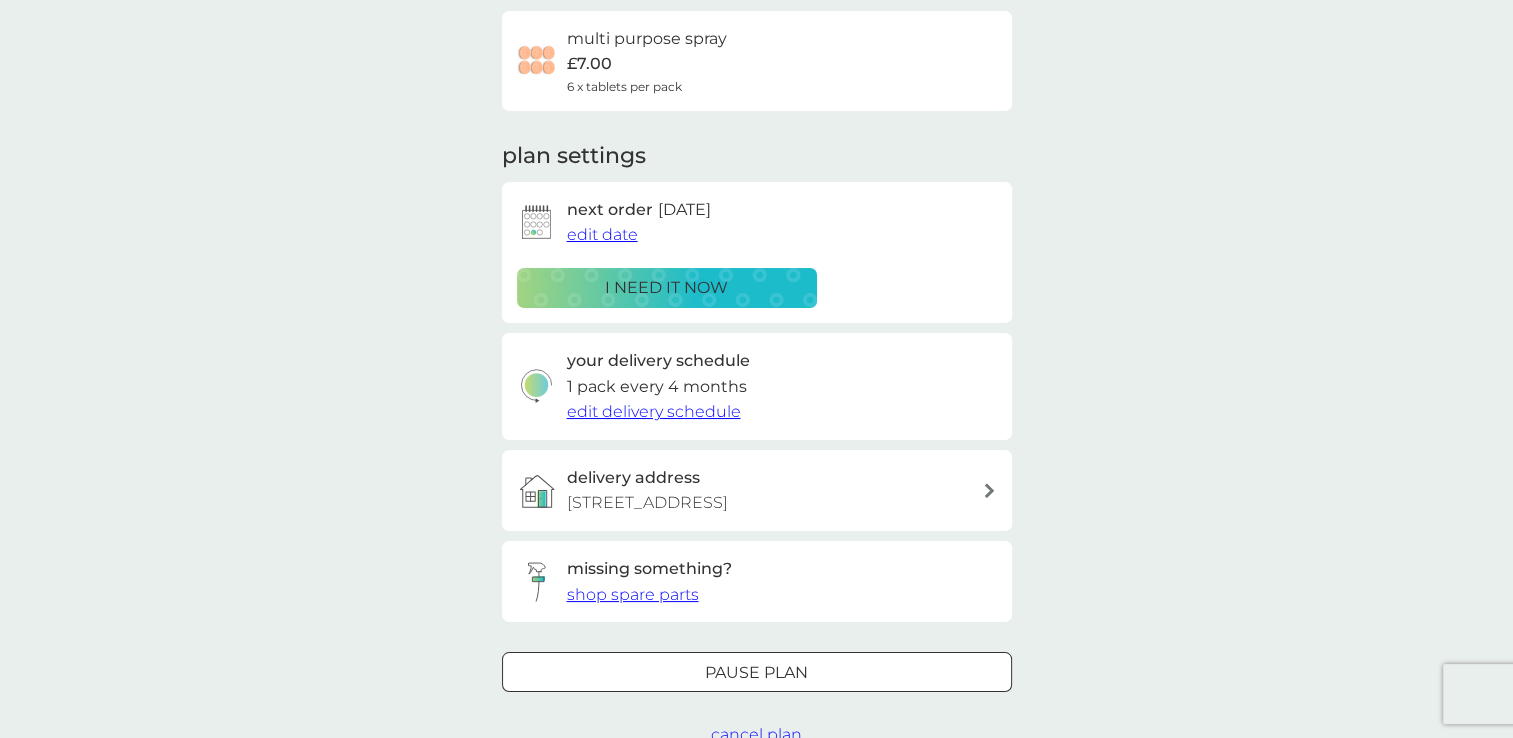 scroll, scrollTop: 0, scrollLeft: 0, axis: both 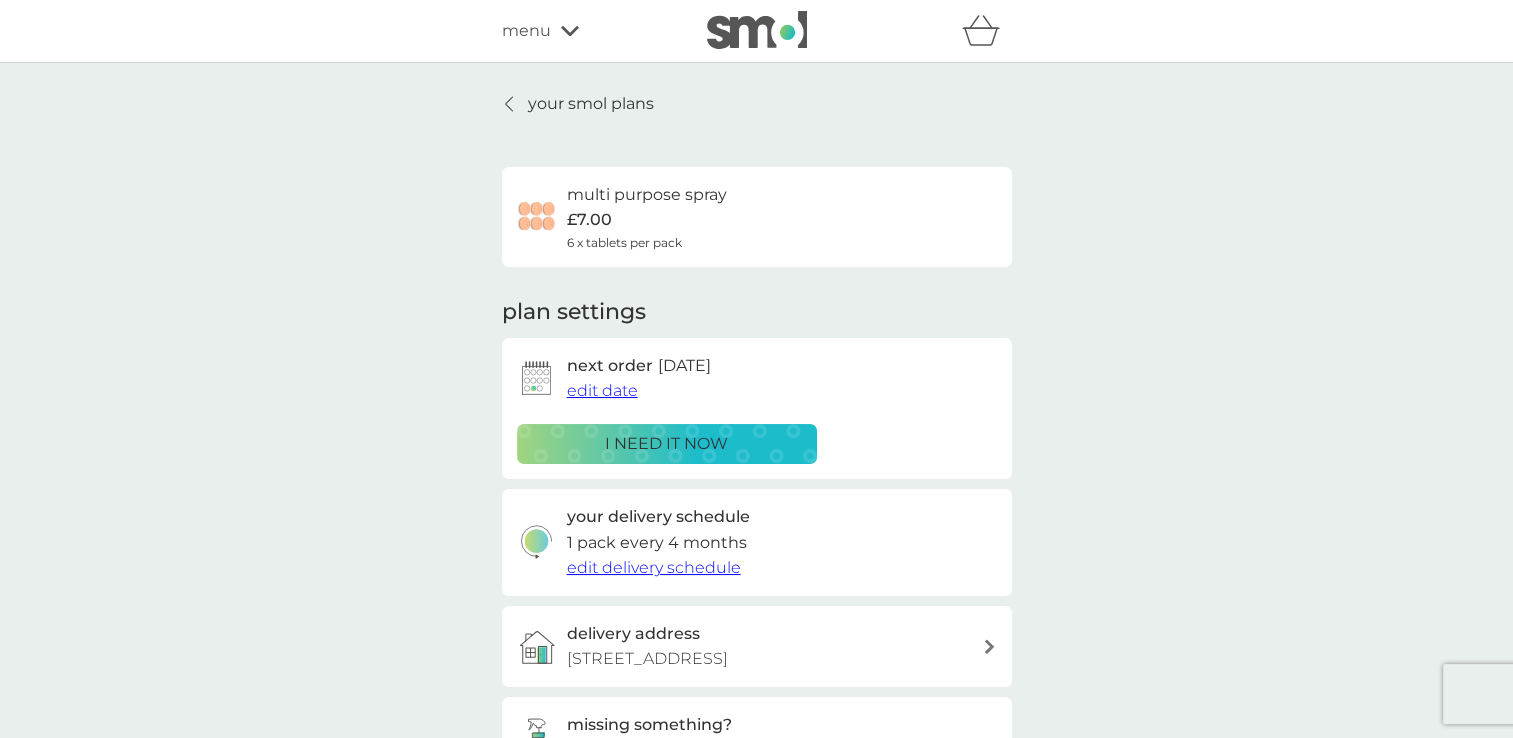 click on "edit date" at bounding box center [602, 390] 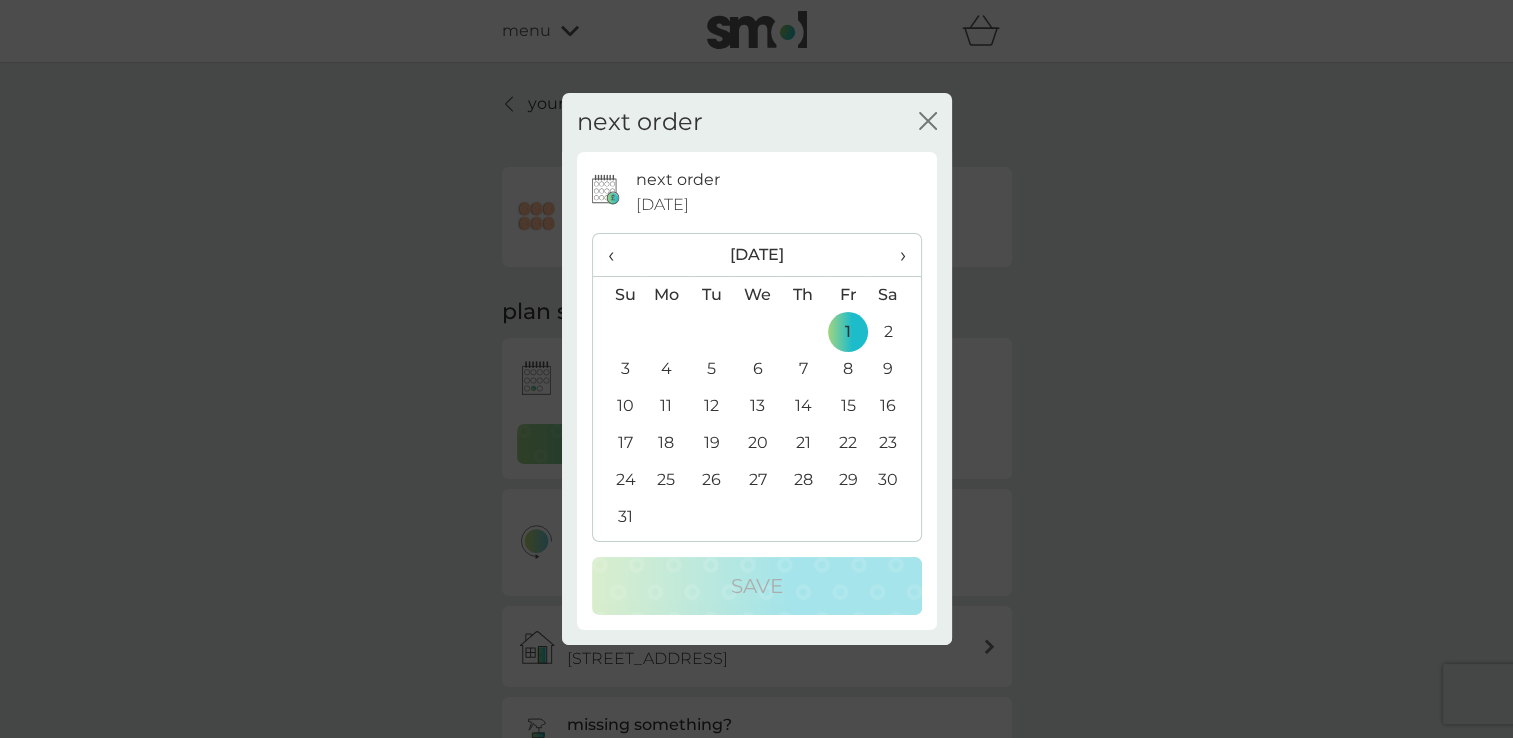 click on "›" at bounding box center [895, 255] 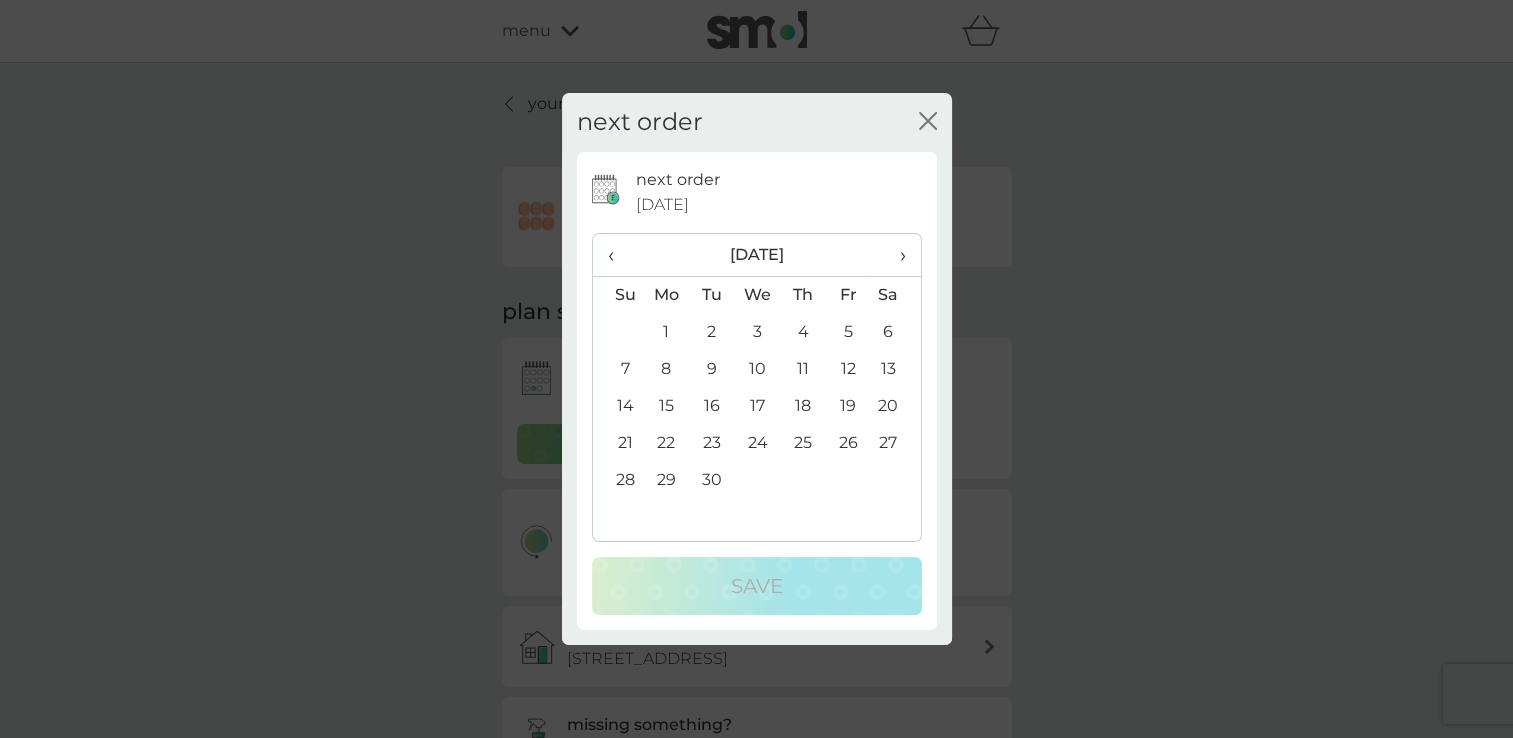 click on "›" at bounding box center (895, 255) 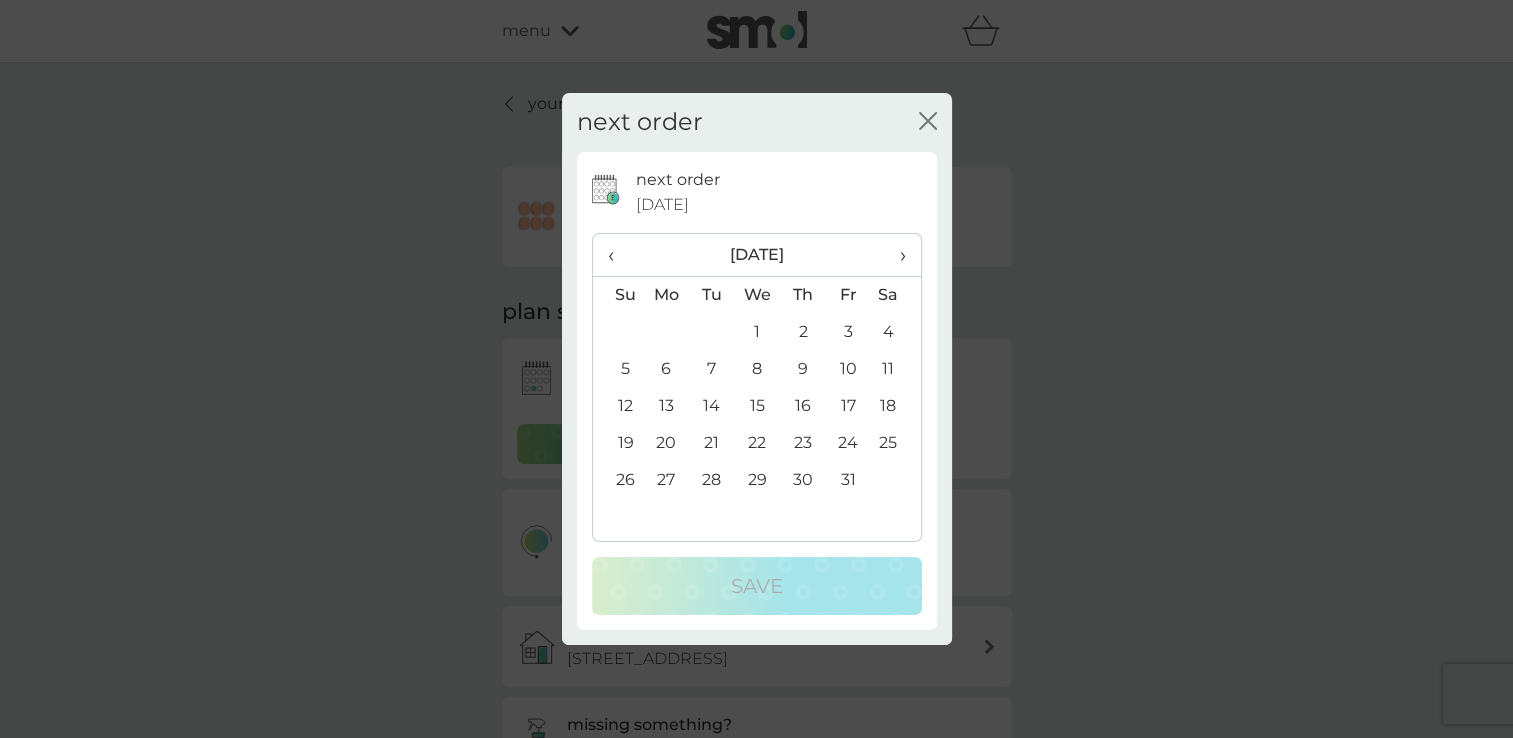 click on "1" at bounding box center [757, 332] 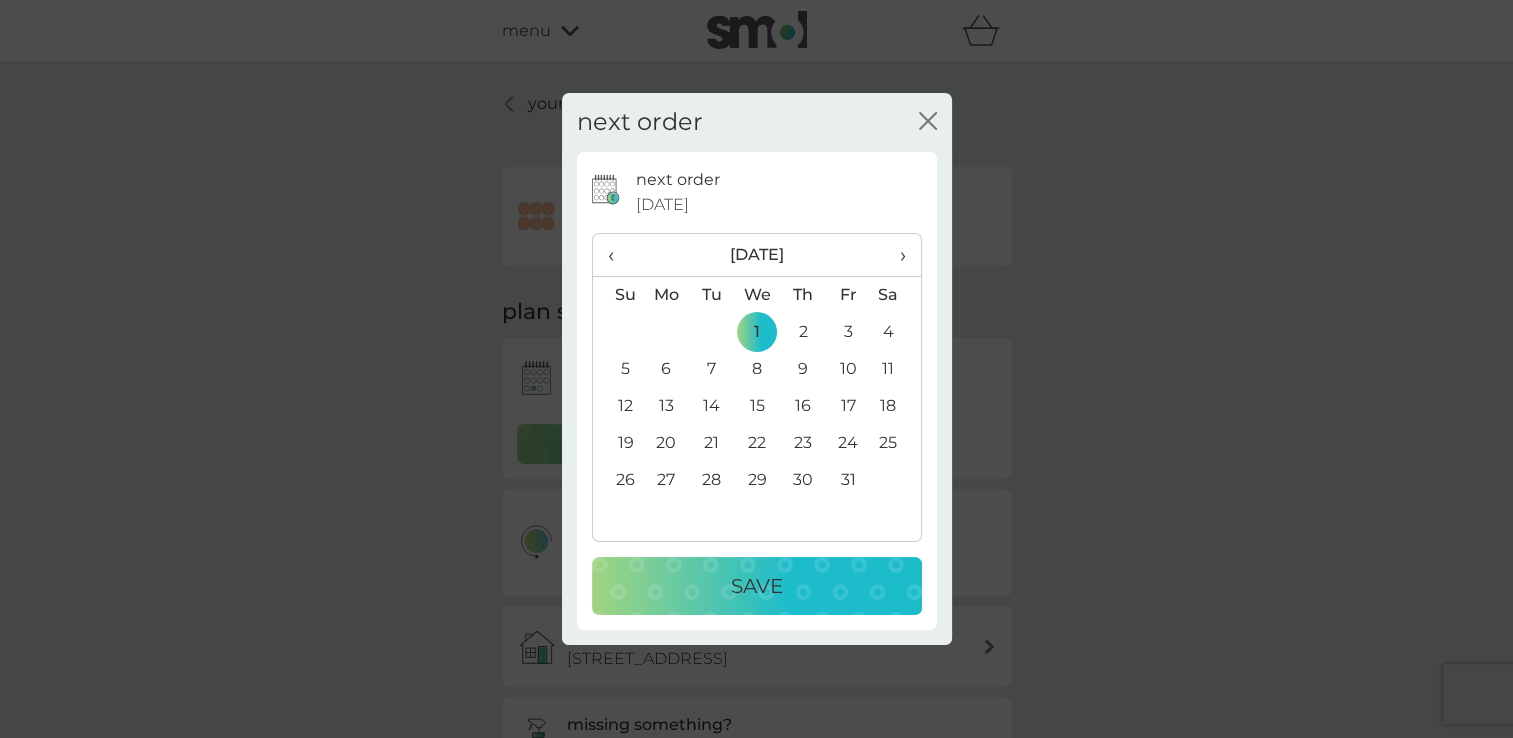 click on "Save" at bounding box center [757, 586] 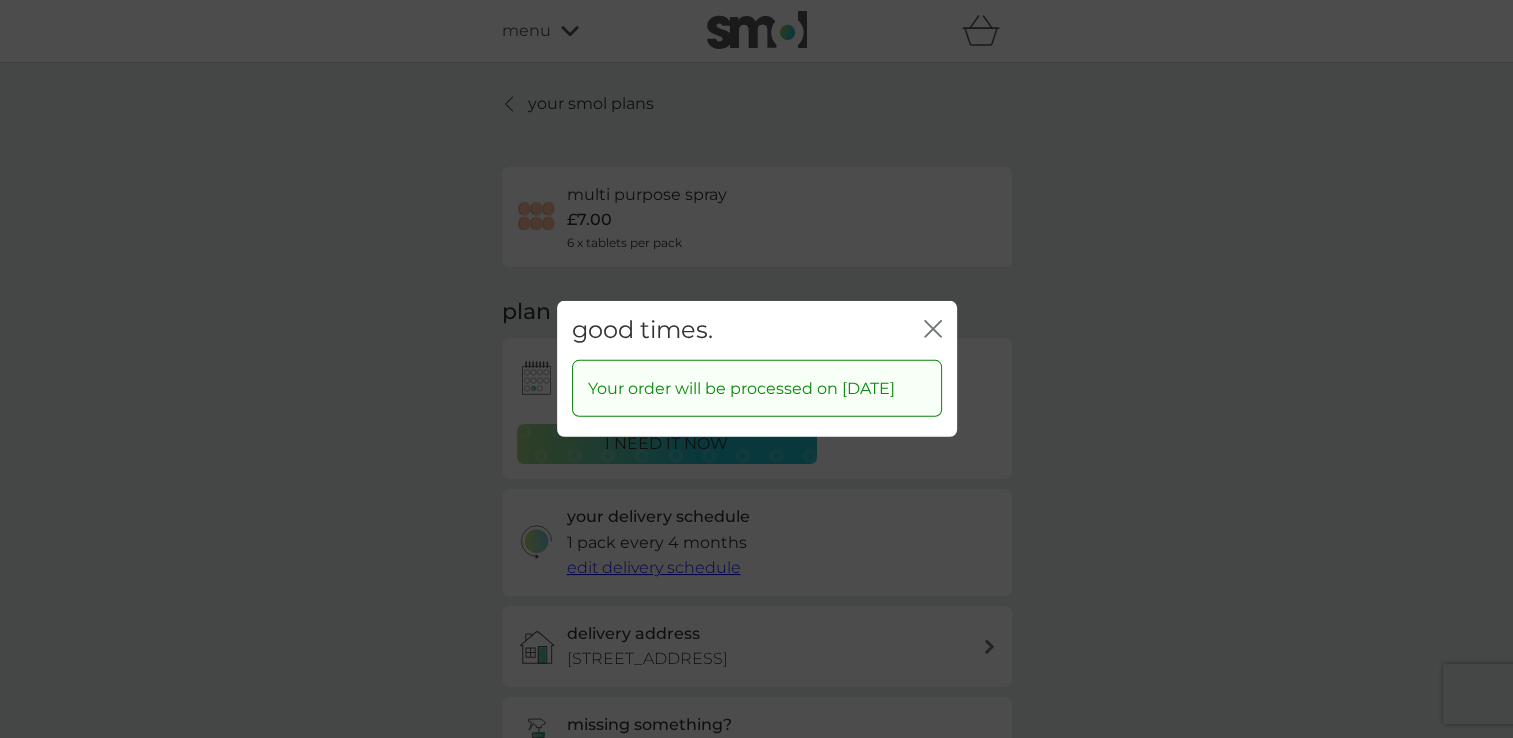 click on "good times. close" at bounding box center (757, 330) 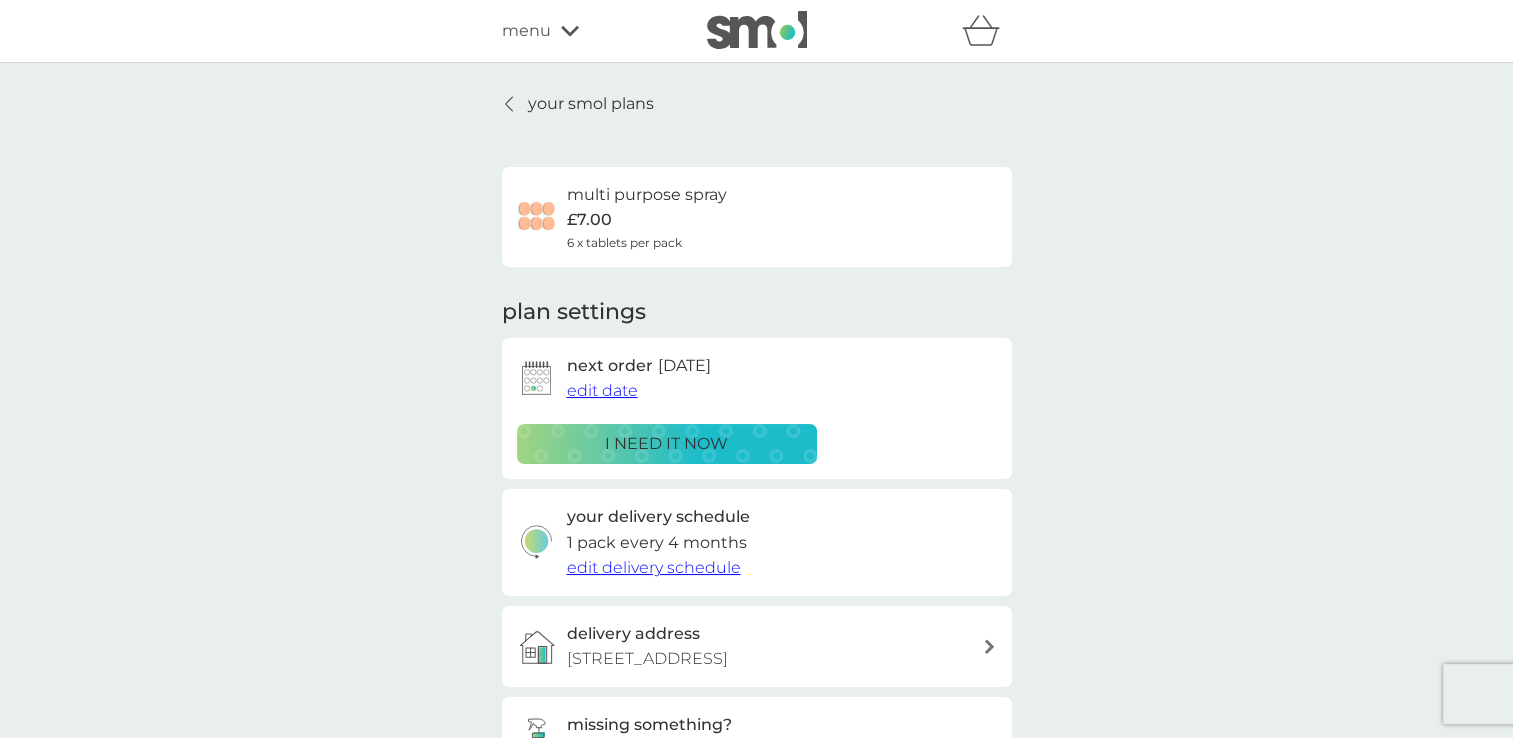 click on "your smol plans" at bounding box center [591, 104] 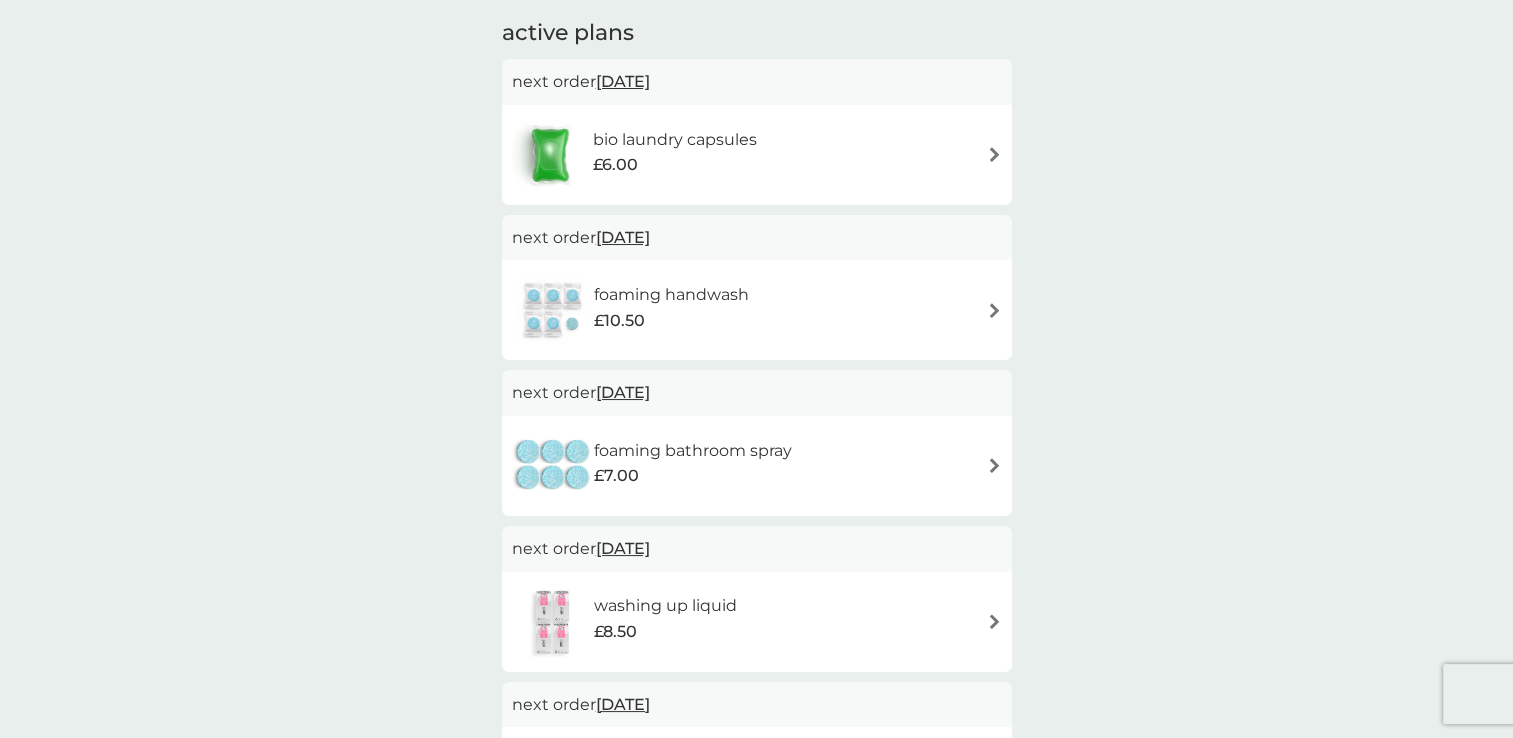 scroll, scrollTop: 359, scrollLeft: 0, axis: vertical 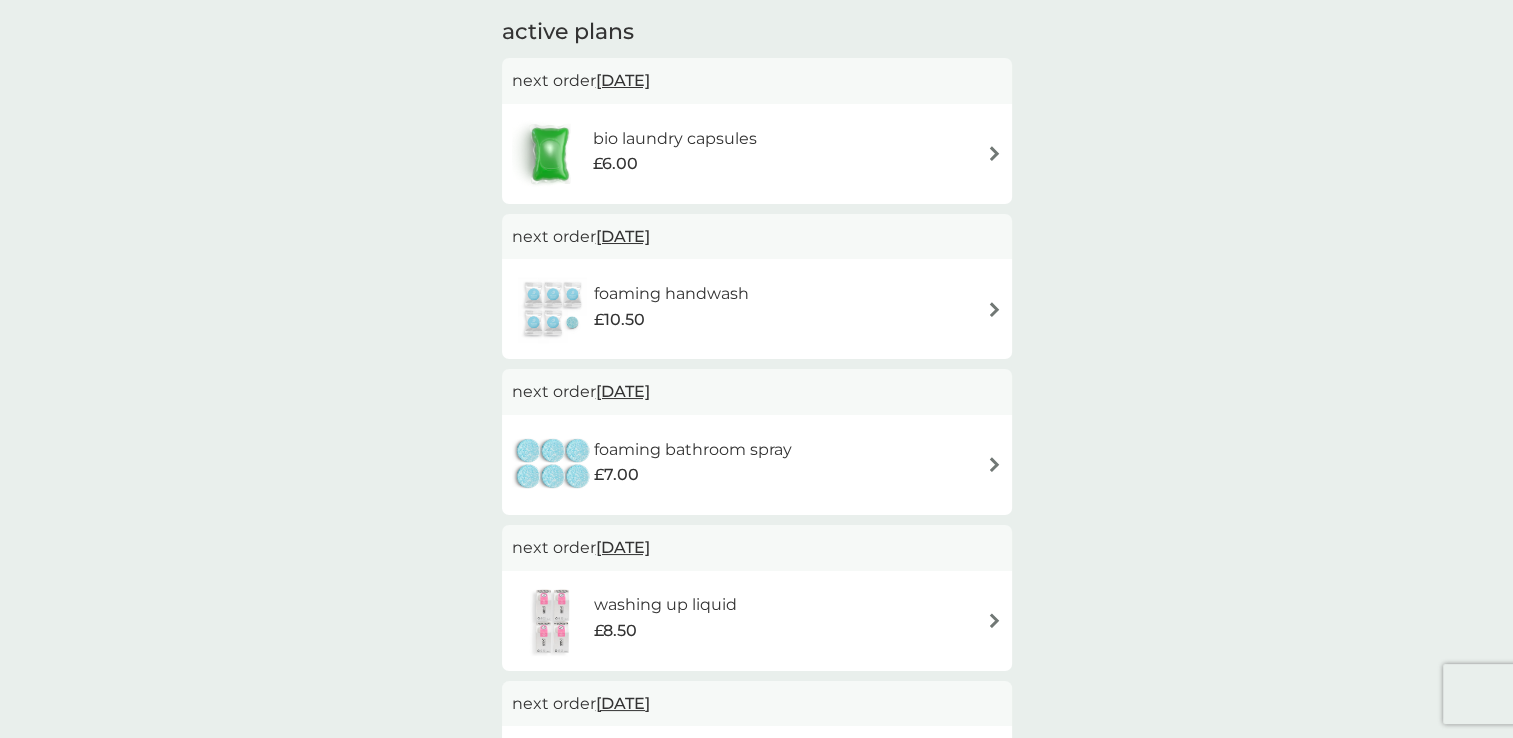 click on "foaming handwash £10.50" at bounding box center (681, 309) 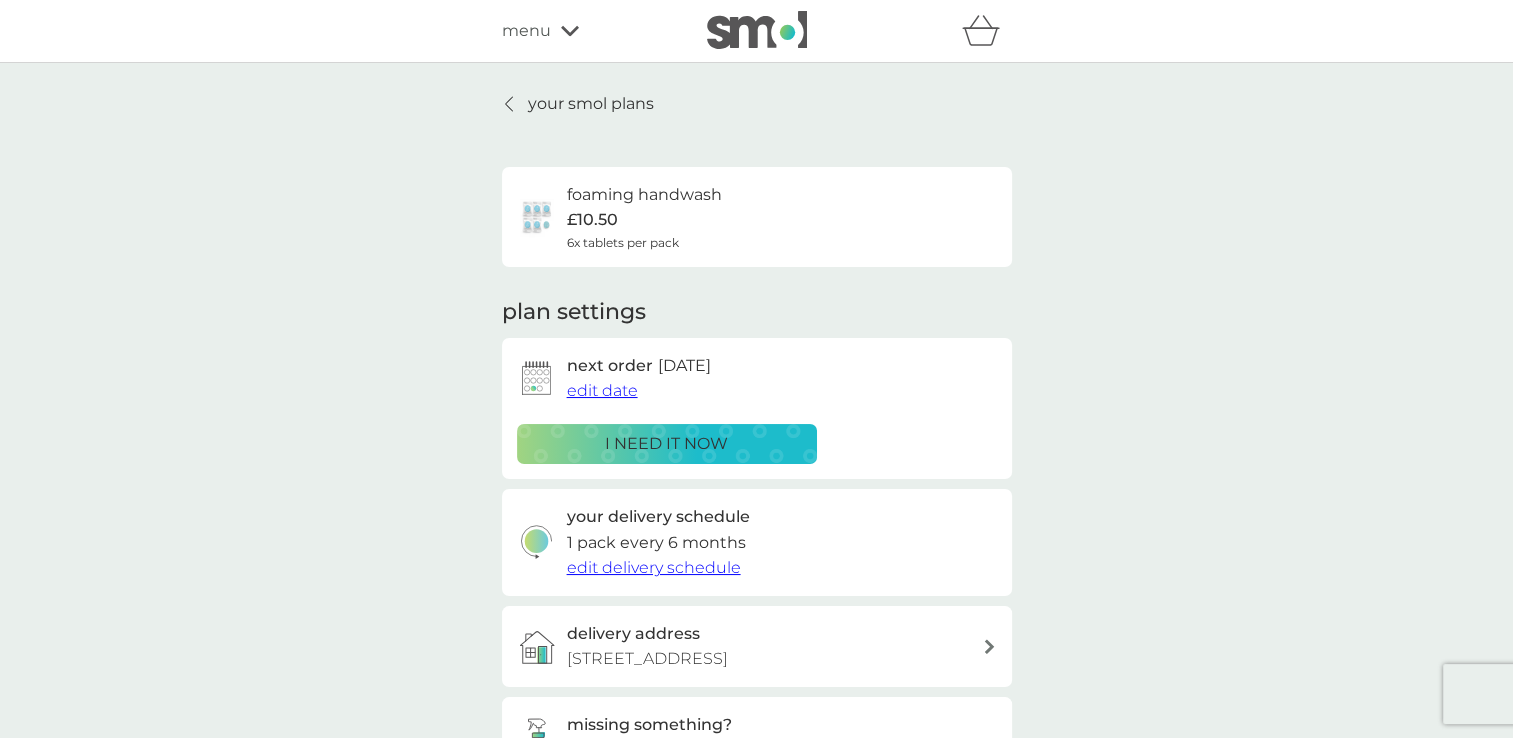 click on "edit date" at bounding box center (602, 390) 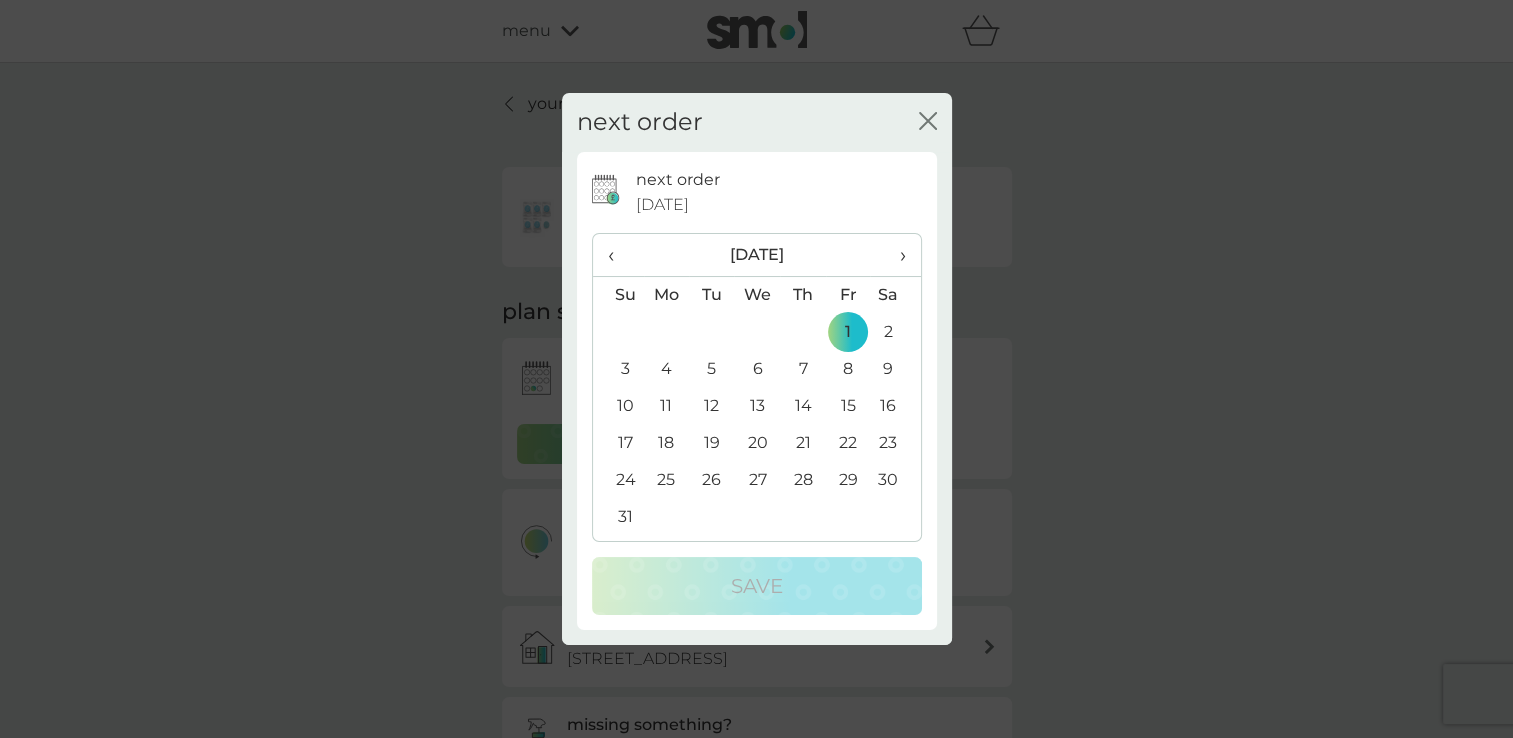 click on "›" at bounding box center [895, 255] 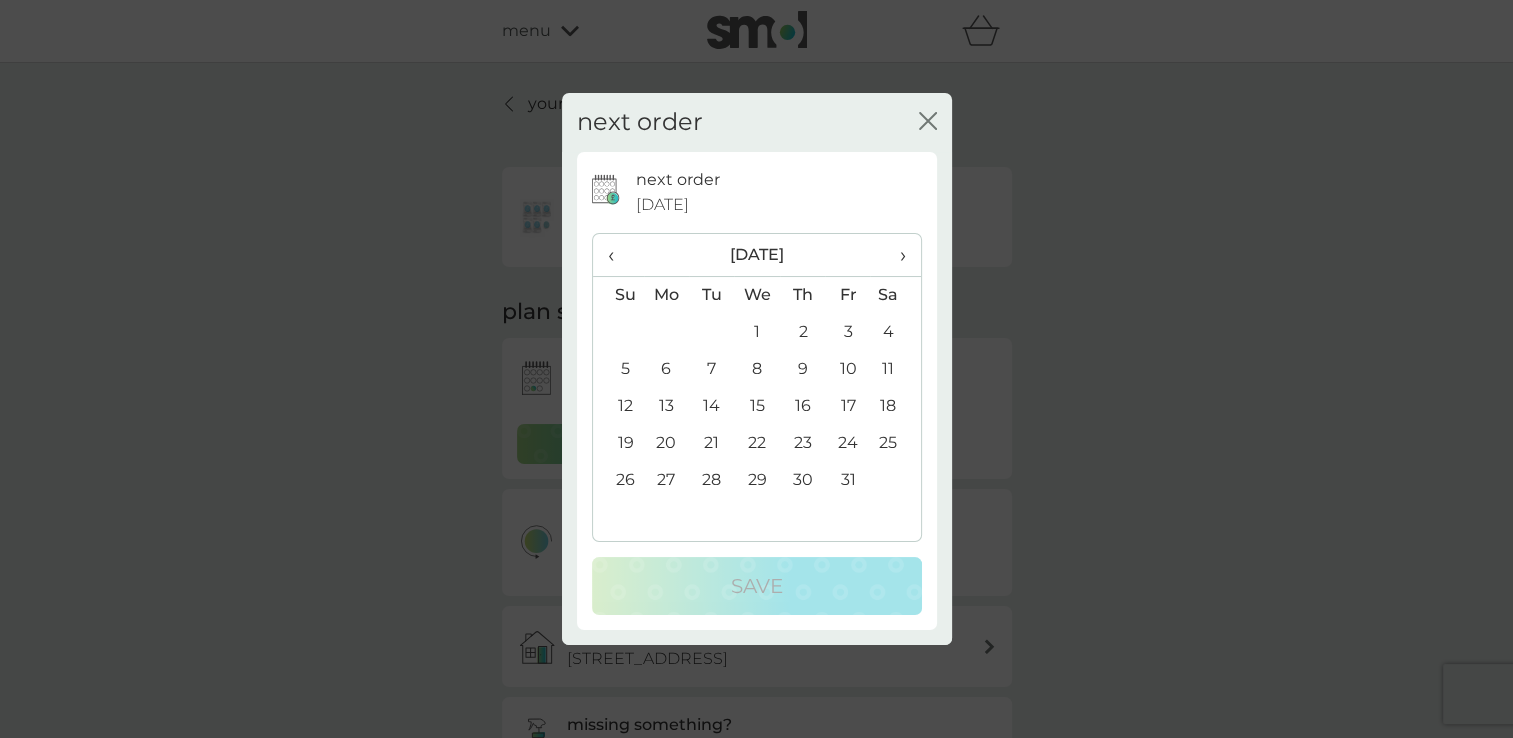 click on "1" at bounding box center [757, 332] 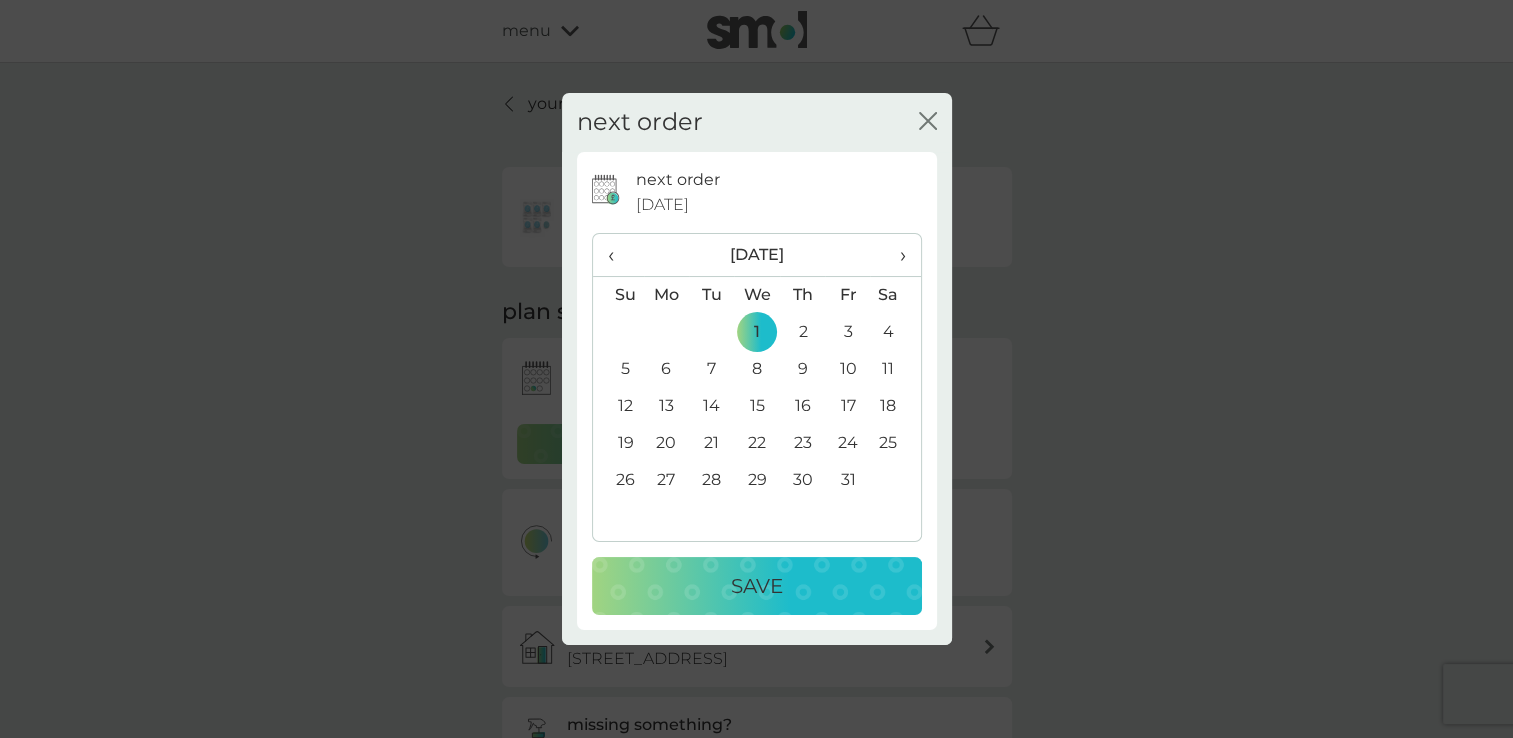 click on "Save" at bounding box center (757, 586) 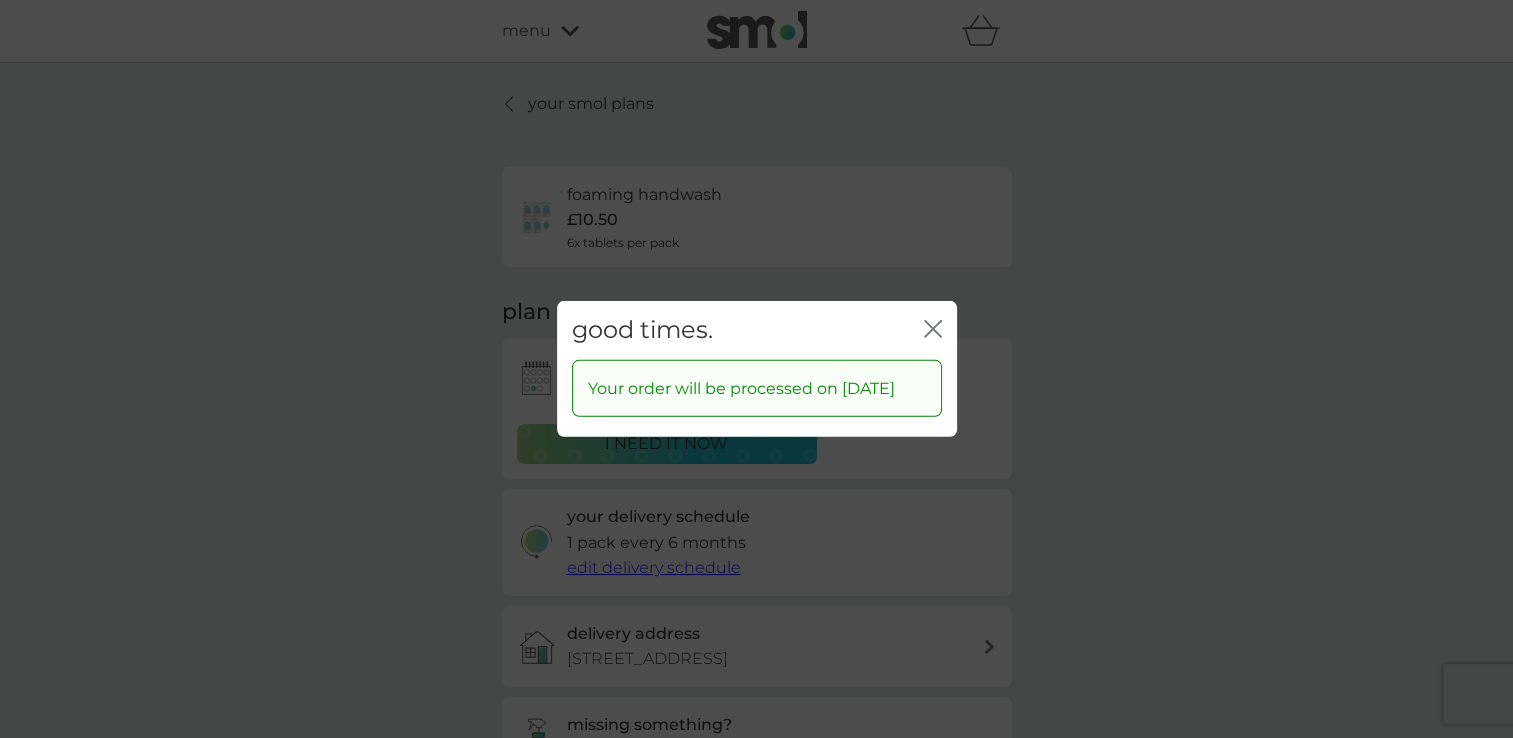 click on "close" 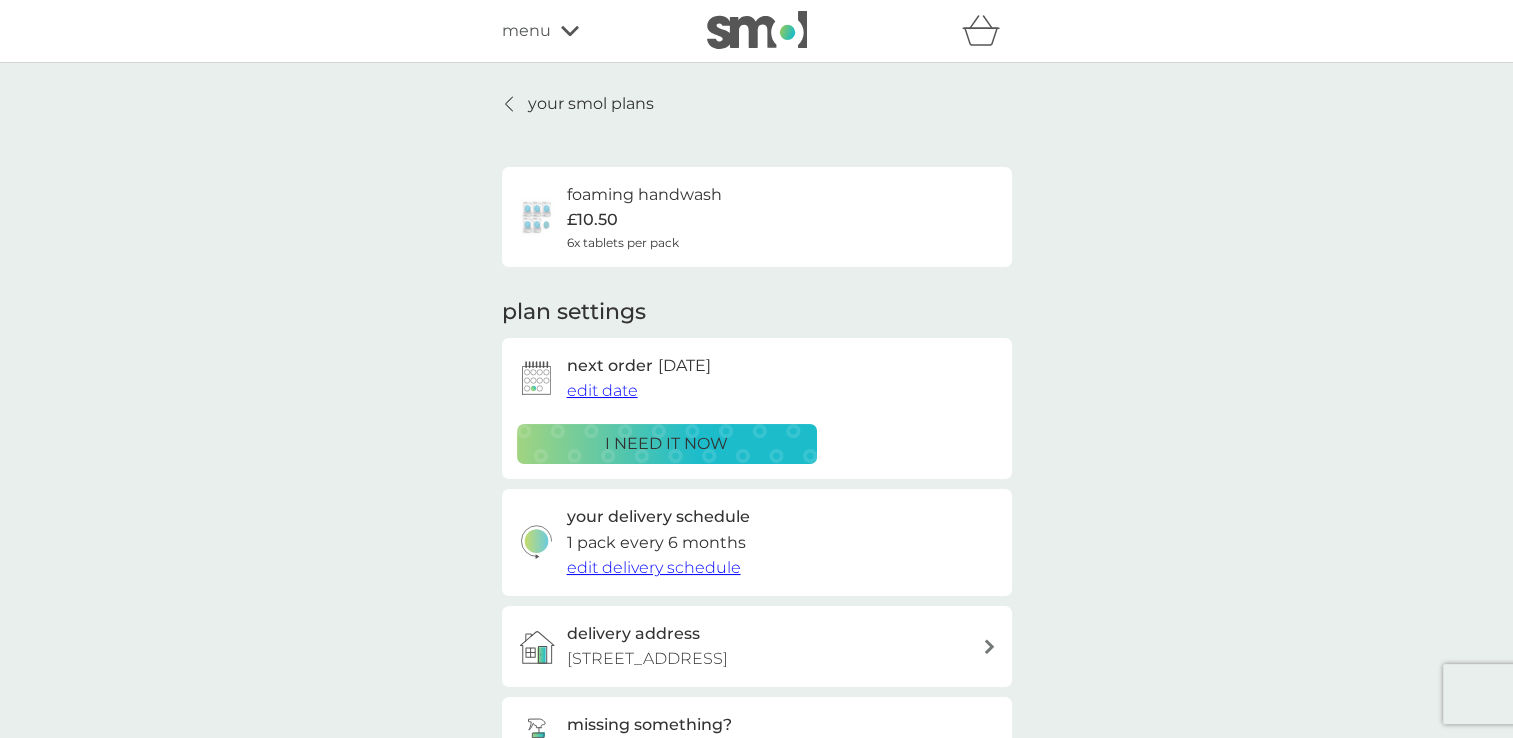 click on "your smol plans foaming handwash £10.50 6x tablets per pack plan settings next order 1 Oct 2025 edit date i need it now your delivery schedule 1 pack every 6 months edit delivery schedule delivery address Second Floor Flat, 41 Westbourne Villas, Brighton, BN34GG missing something? shop spare parts Pause plan cancel plan" at bounding box center (757, 497) 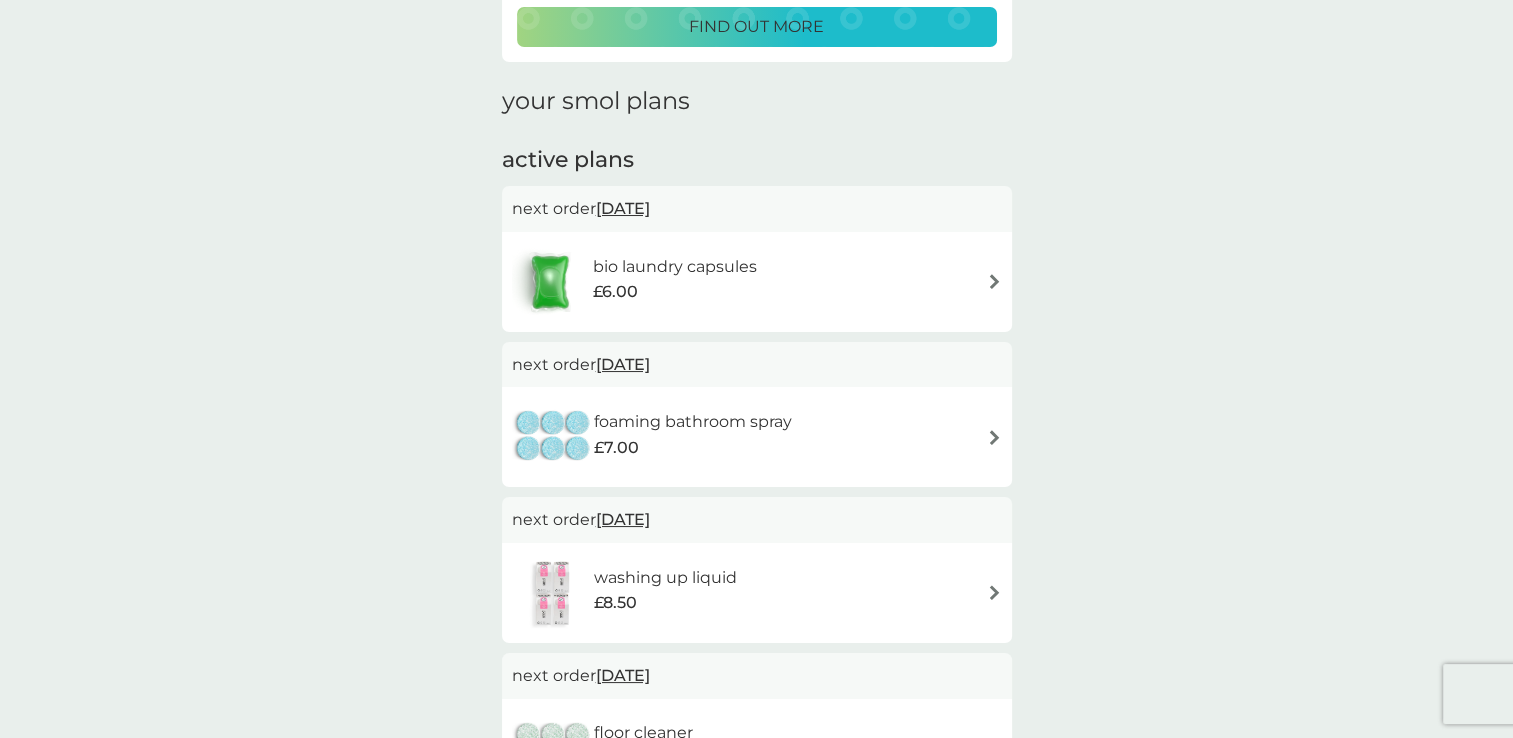 scroll, scrollTop: 232, scrollLeft: 0, axis: vertical 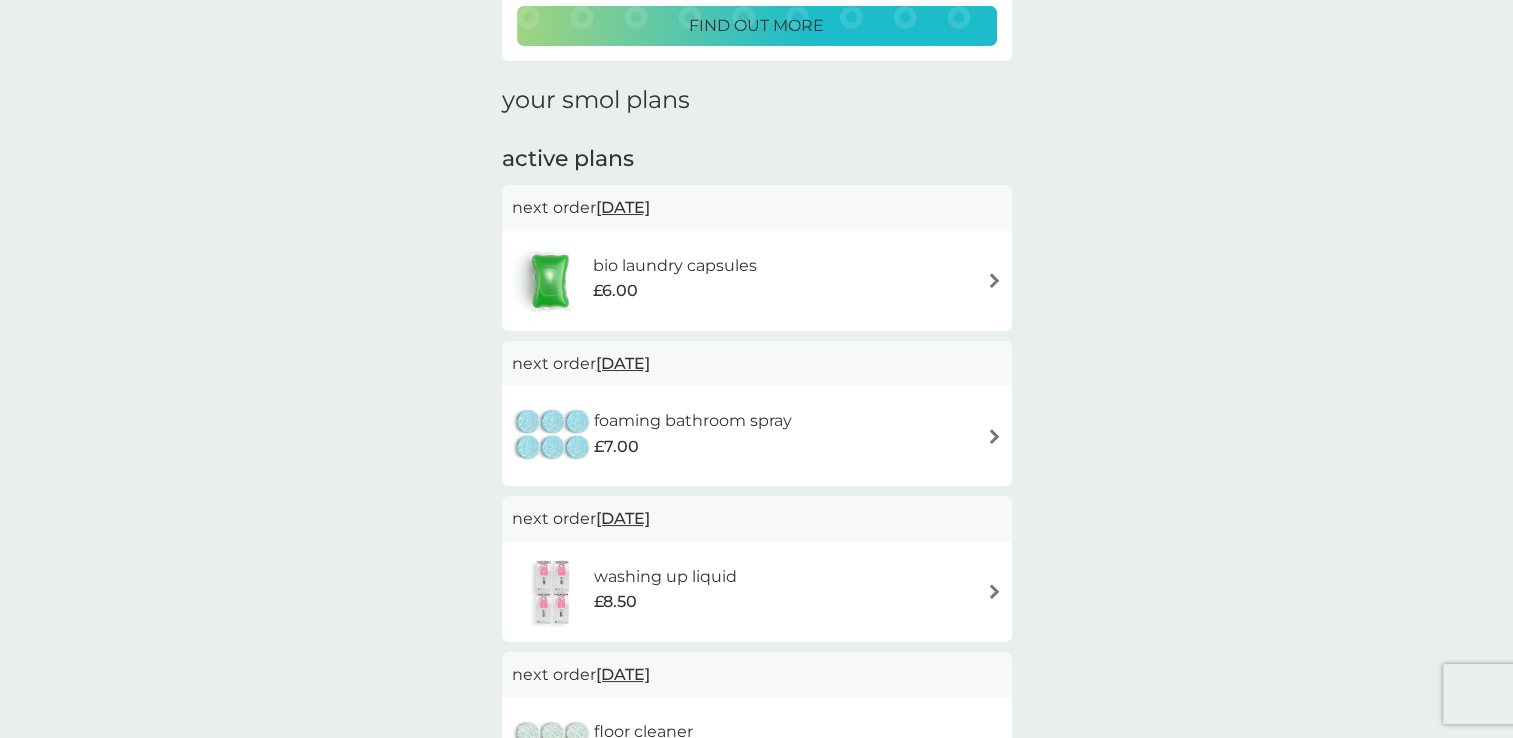 click on "bio laundry capsules" at bounding box center [675, 266] 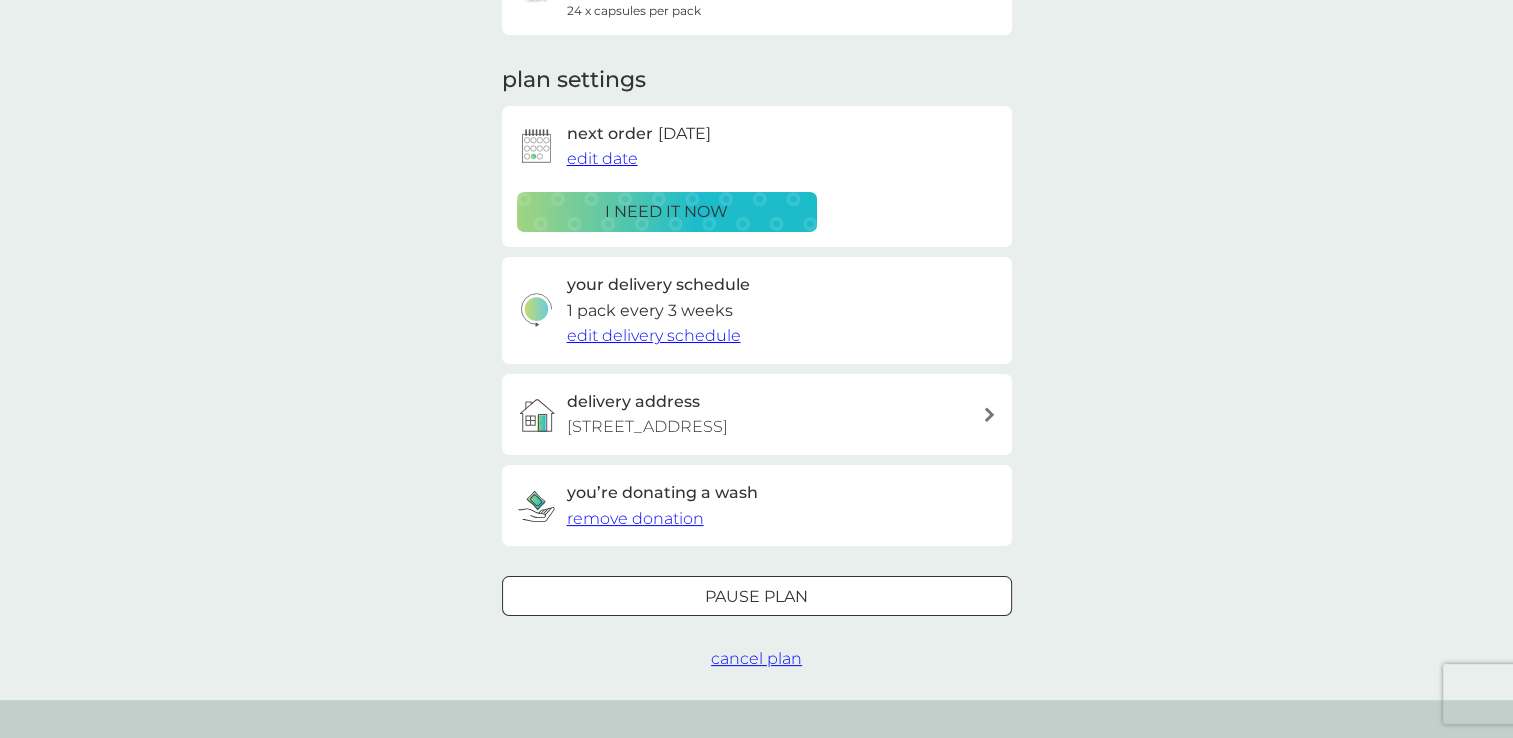 scroll, scrollTop: 0, scrollLeft: 0, axis: both 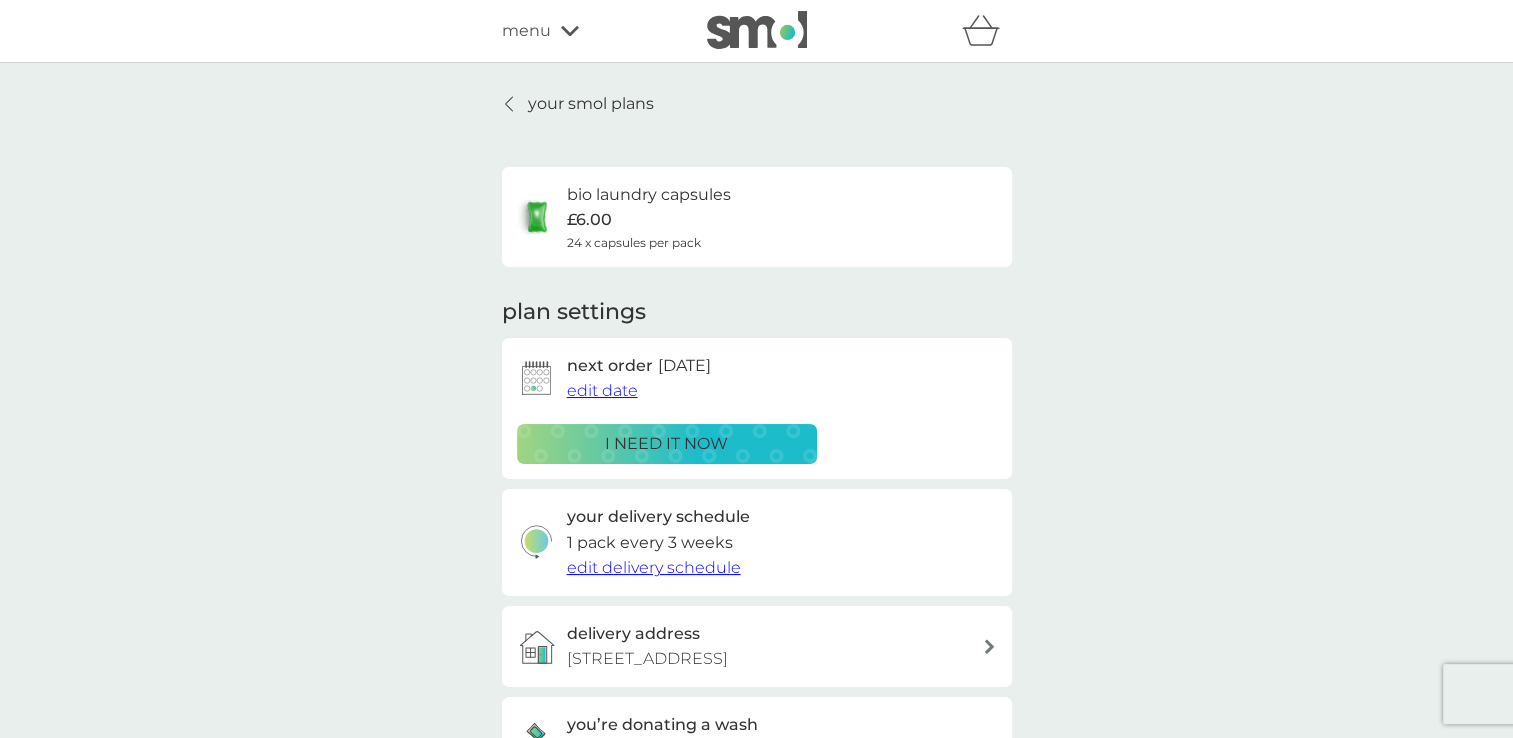 click on "your smol plans" at bounding box center (591, 104) 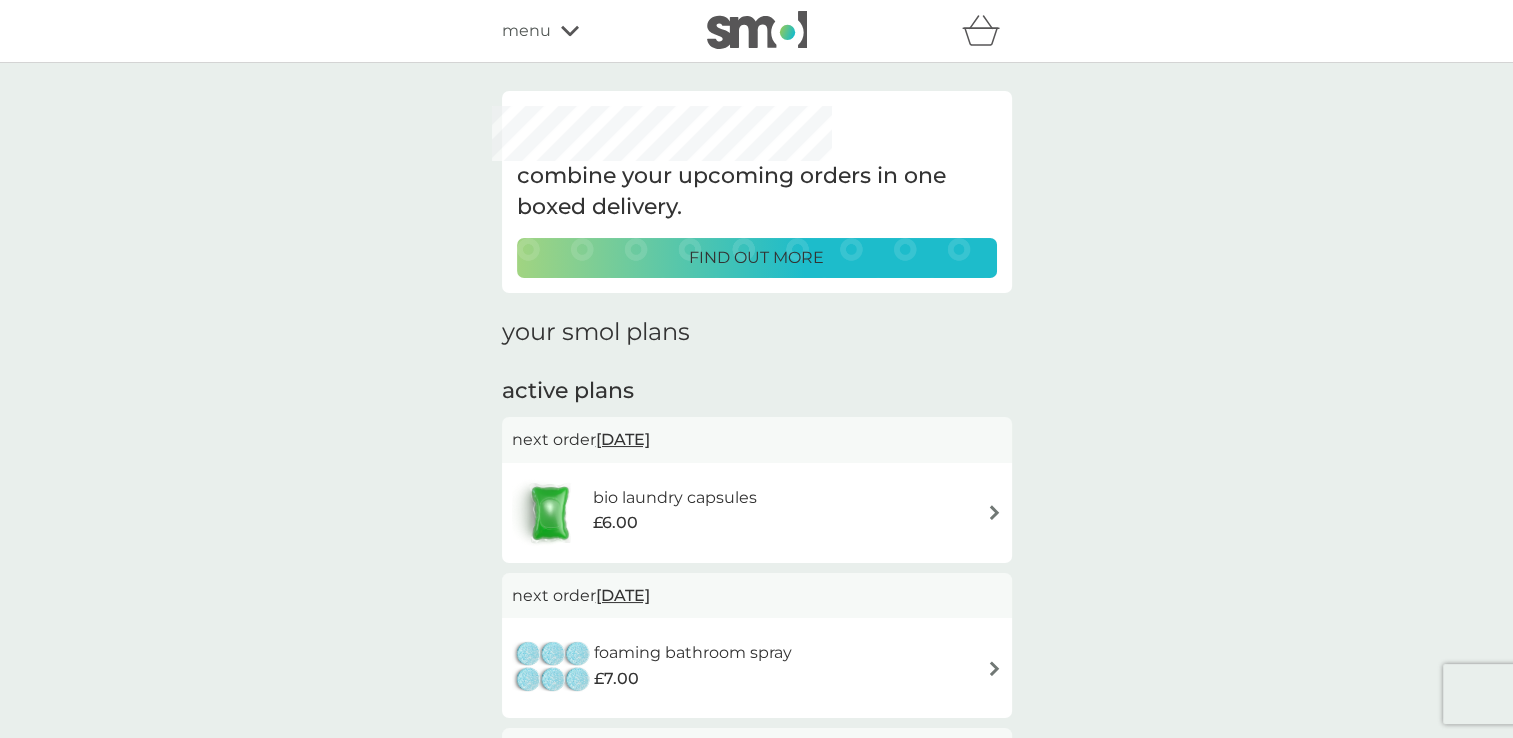 scroll, scrollTop: 356, scrollLeft: 0, axis: vertical 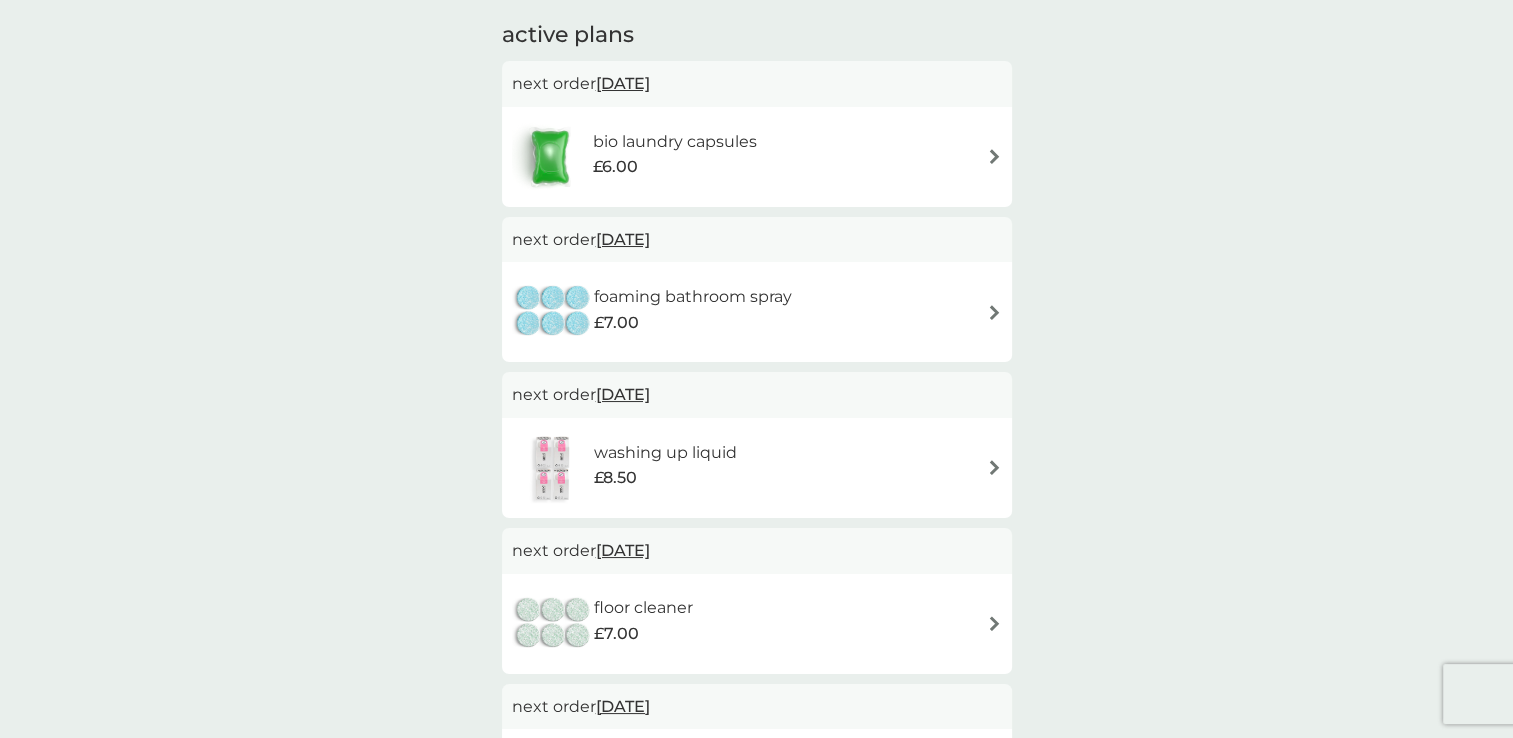 click on "foaming bathroom spray" at bounding box center [693, 297] 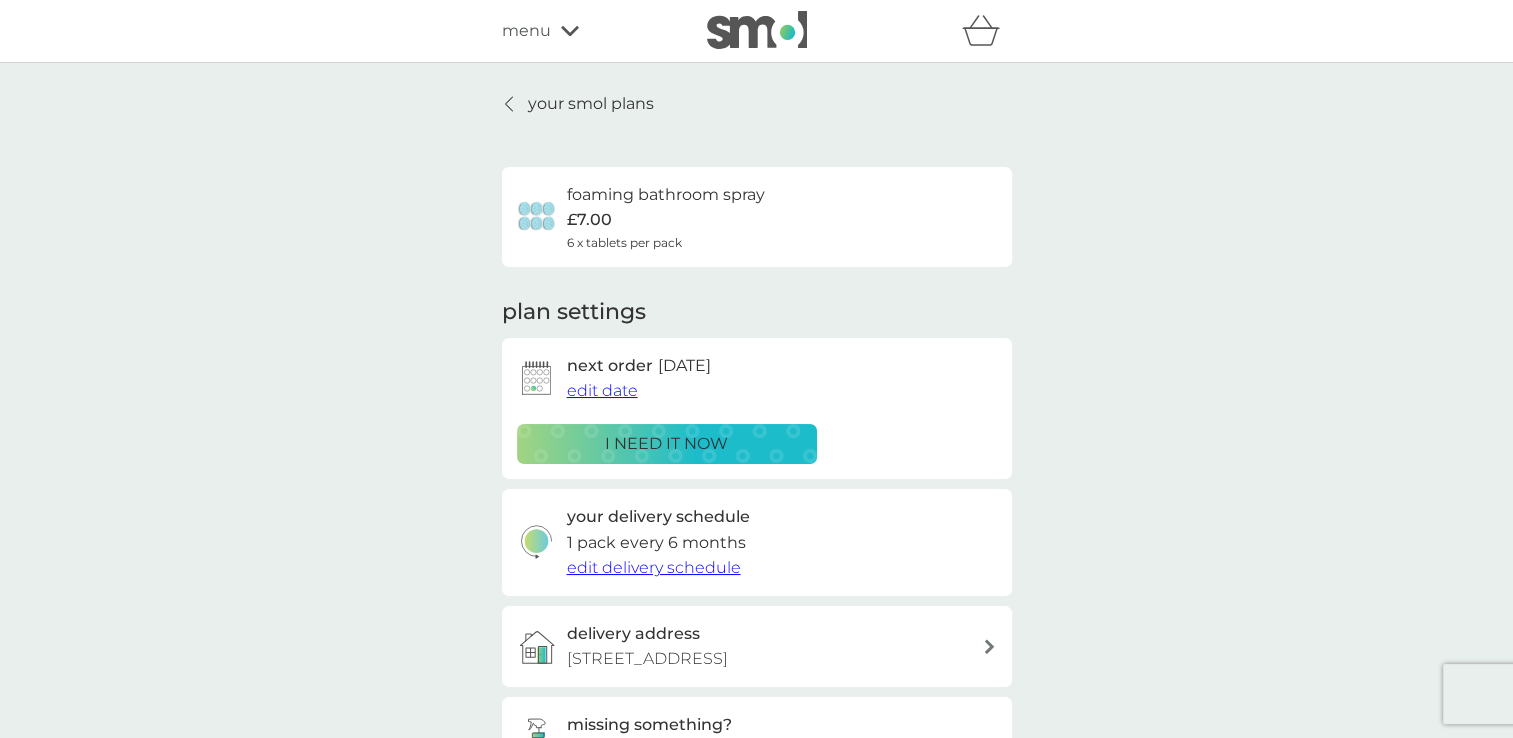 click on "edit date" at bounding box center [602, 390] 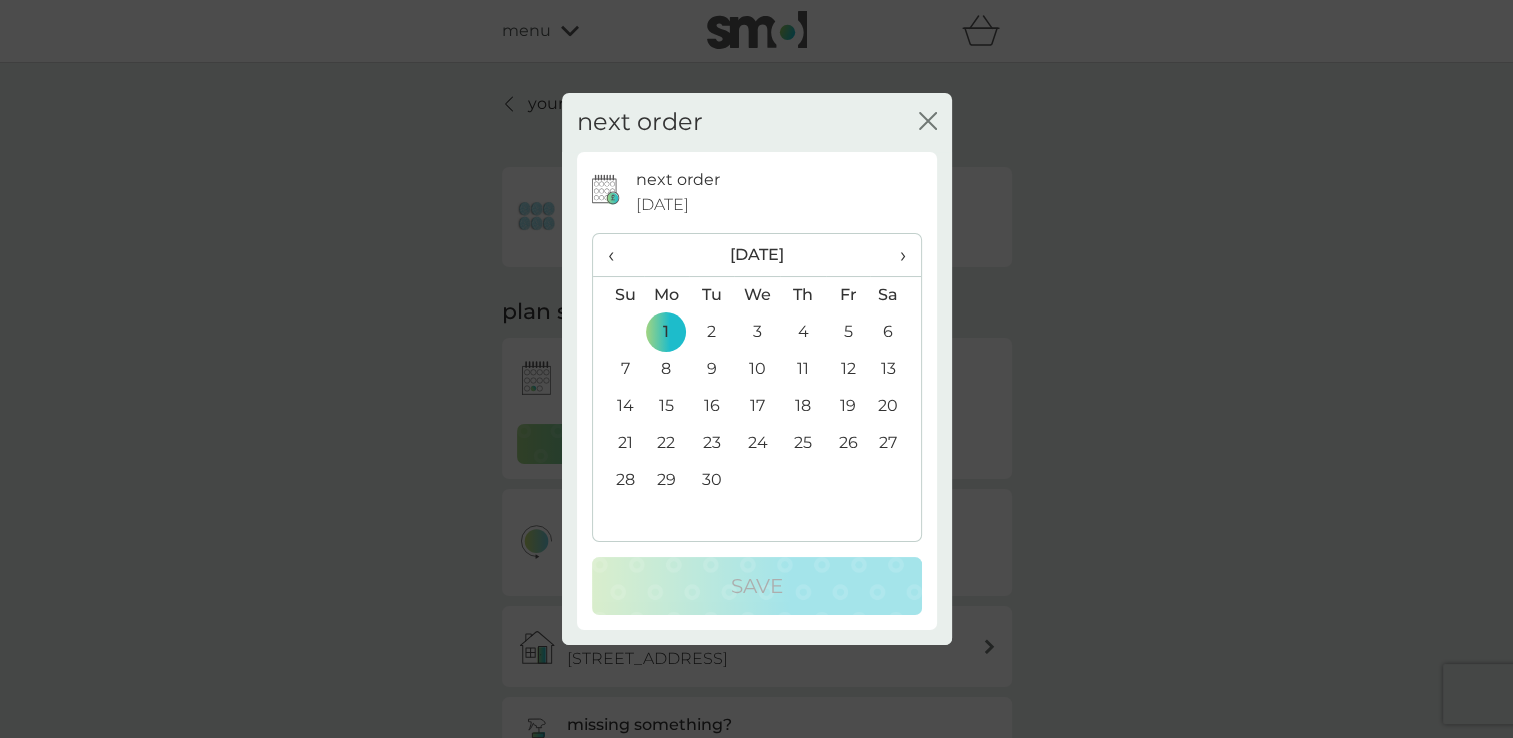 click on "›" at bounding box center [895, 255] 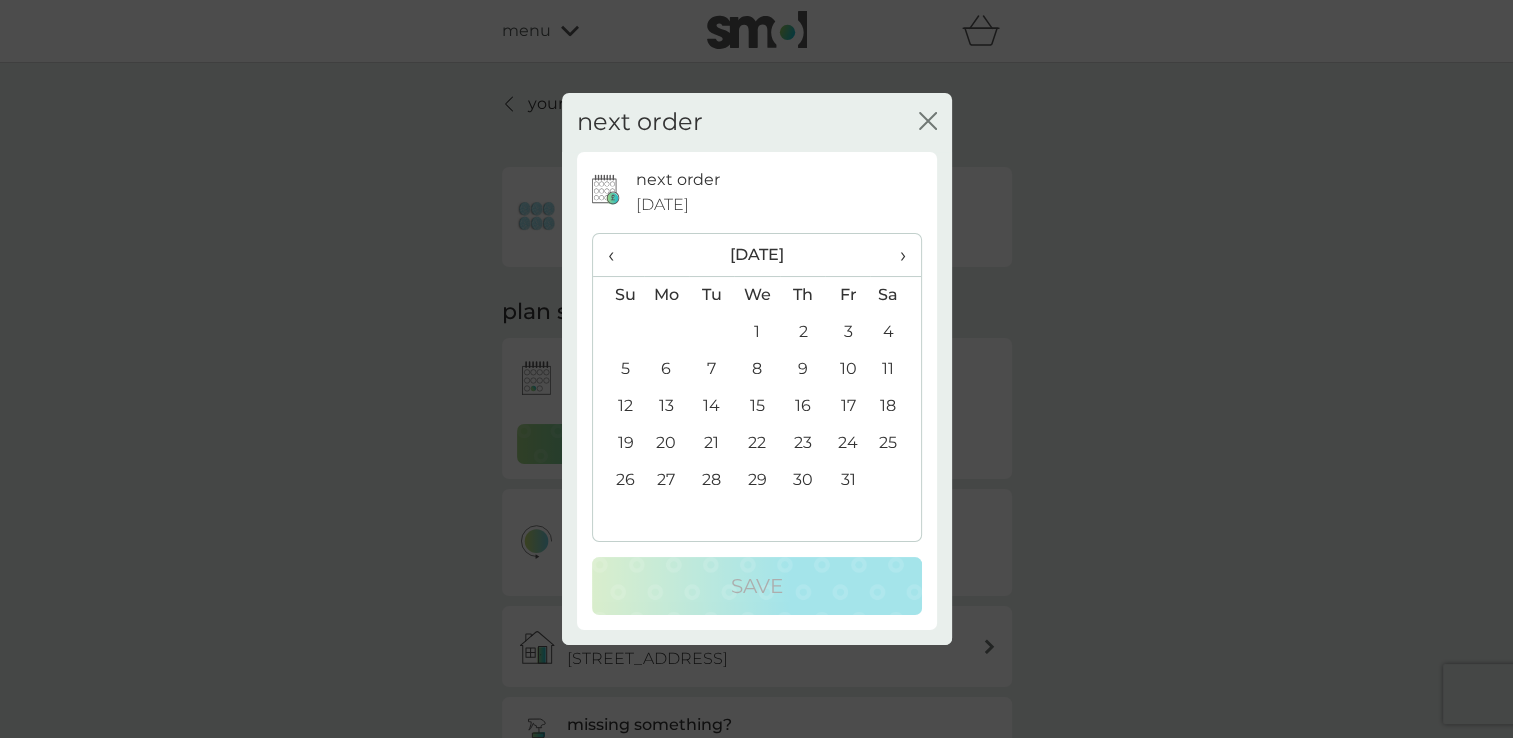 click on "1" at bounding box center (757, 332) 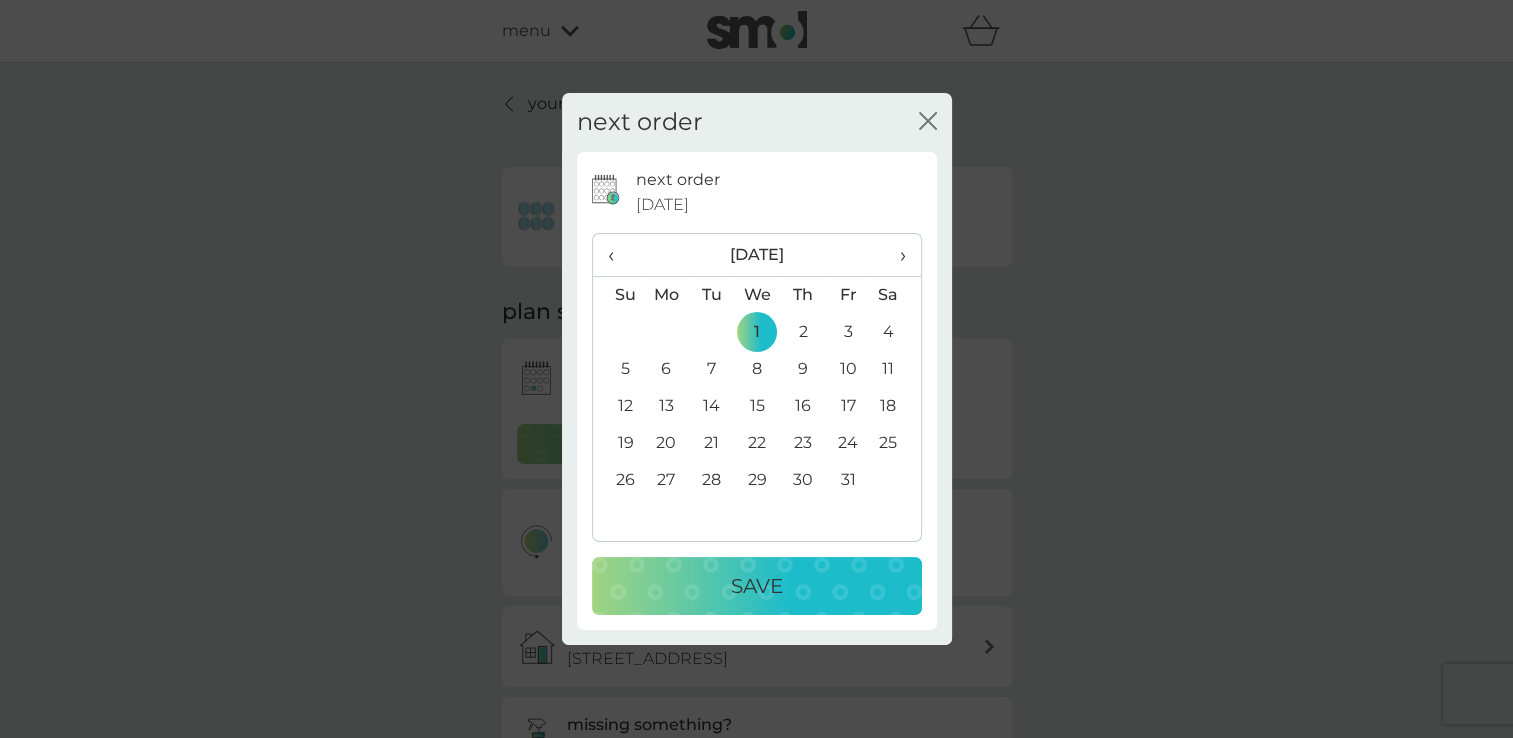 click on "Save" at bounding box center [757, 586] 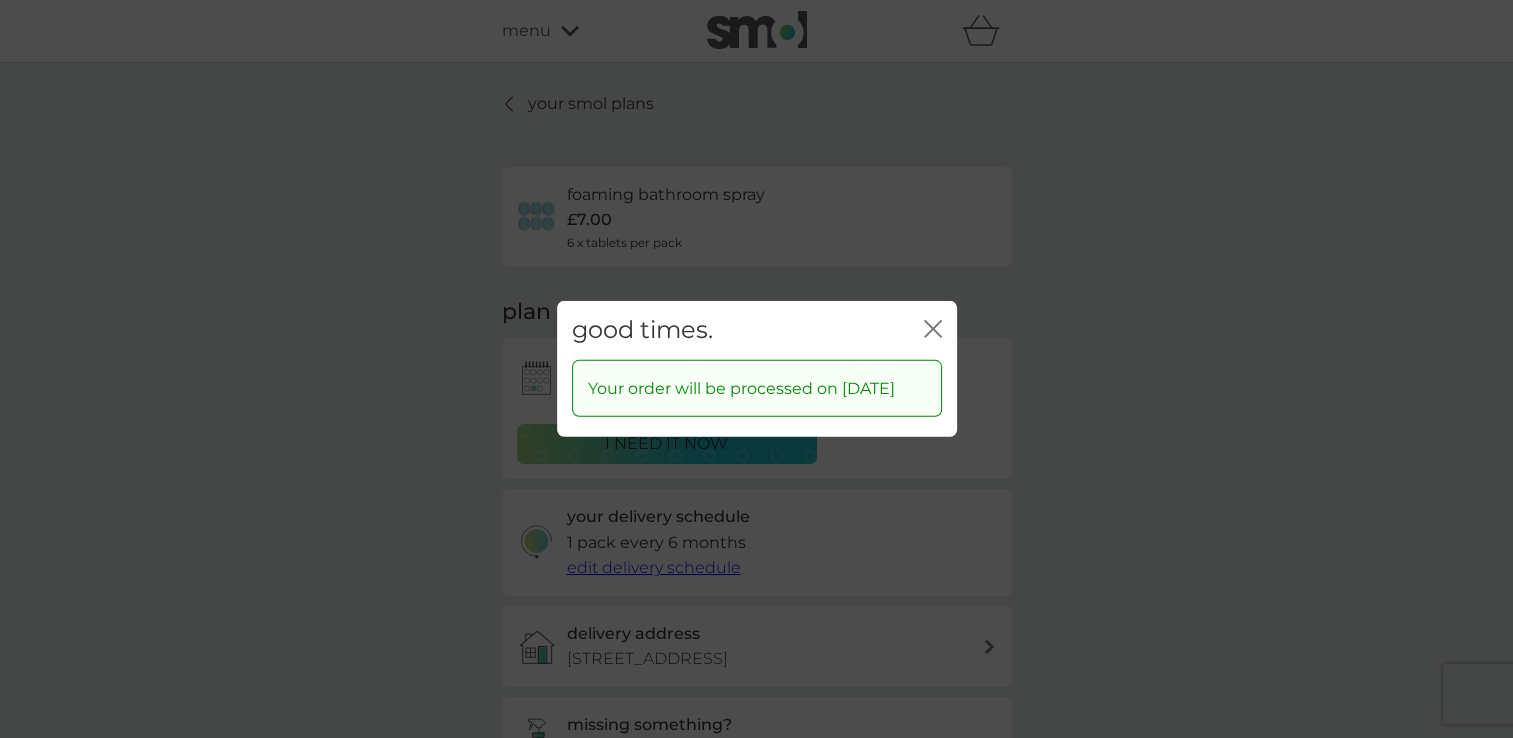 click on "close" at bounding box center (933, 330) 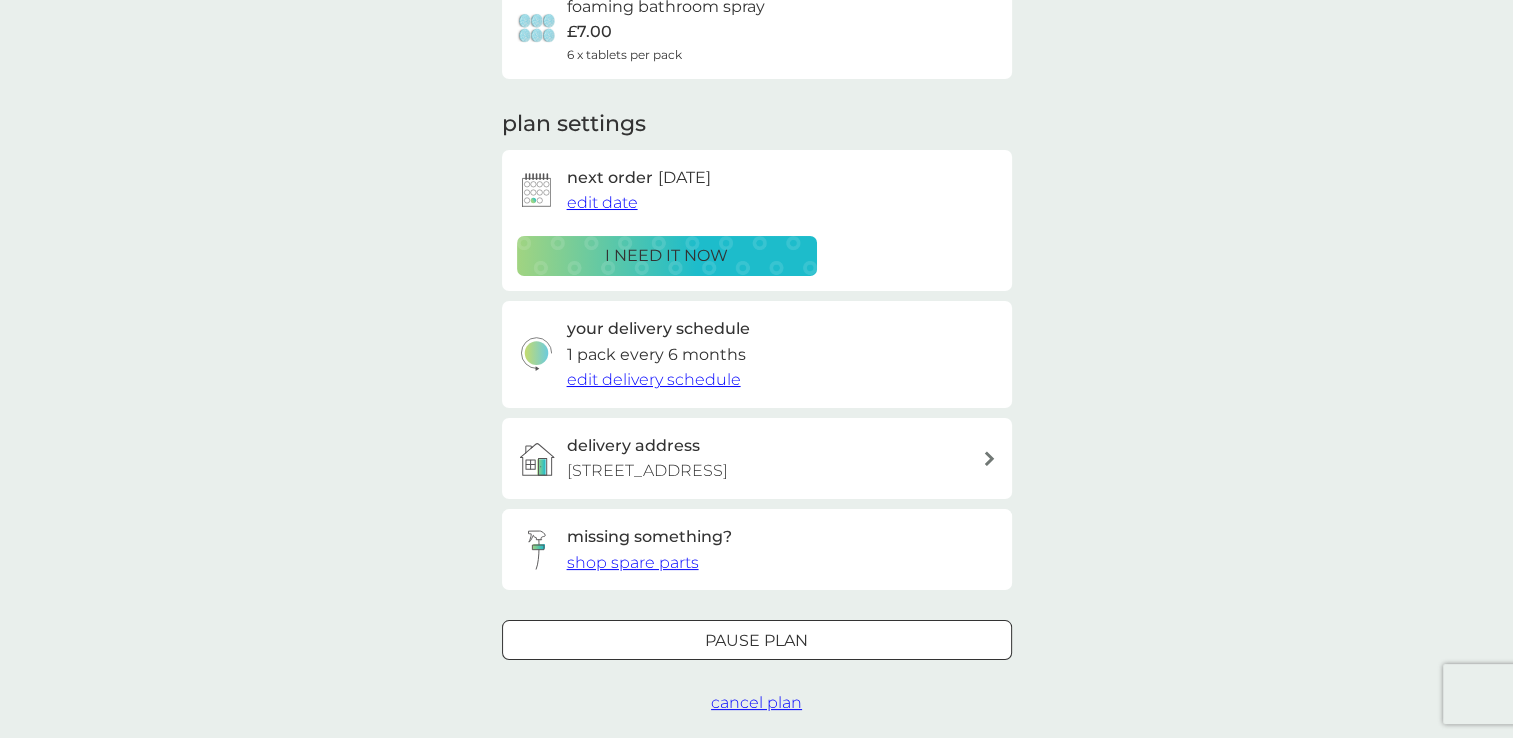 scroll, scrollTop: 0, scrollLeft: 0, axis: both 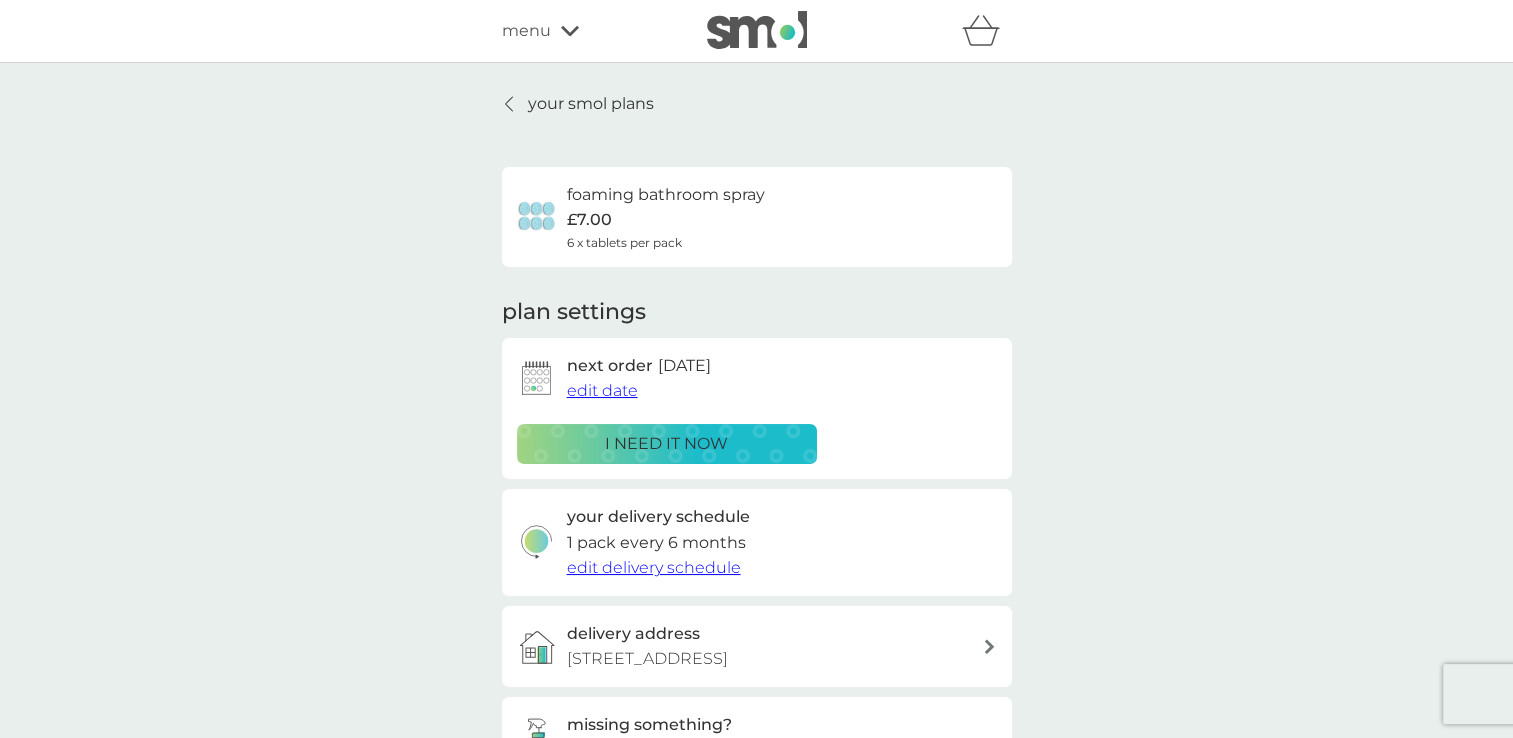 click on "your smol plans foaming bathroom spray £7.00 6 x tablets per pack plan settings next order 1 Oct 2025 edit date i need it now your delivery schedule 1 pack every 6 months edit delivery schedule delivery address Second Floor Flat, 41 Westbourne Villas, Brighton, BN34GG missing something? shop spare parts Pause plan cancel plan" at bounding box center (757, 497) 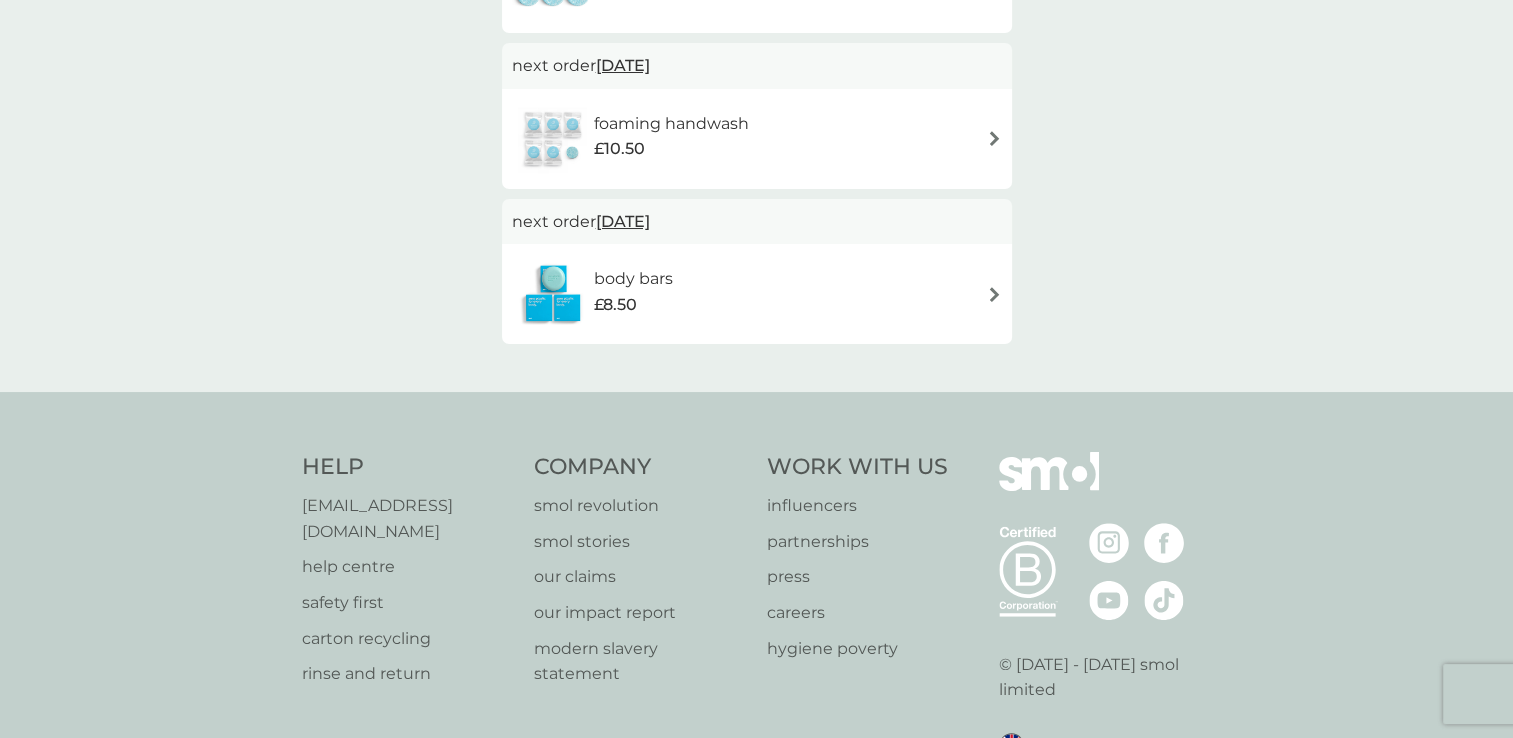 scroll, scrollTop: 1152, scrollLeft: 0, axis: vertical 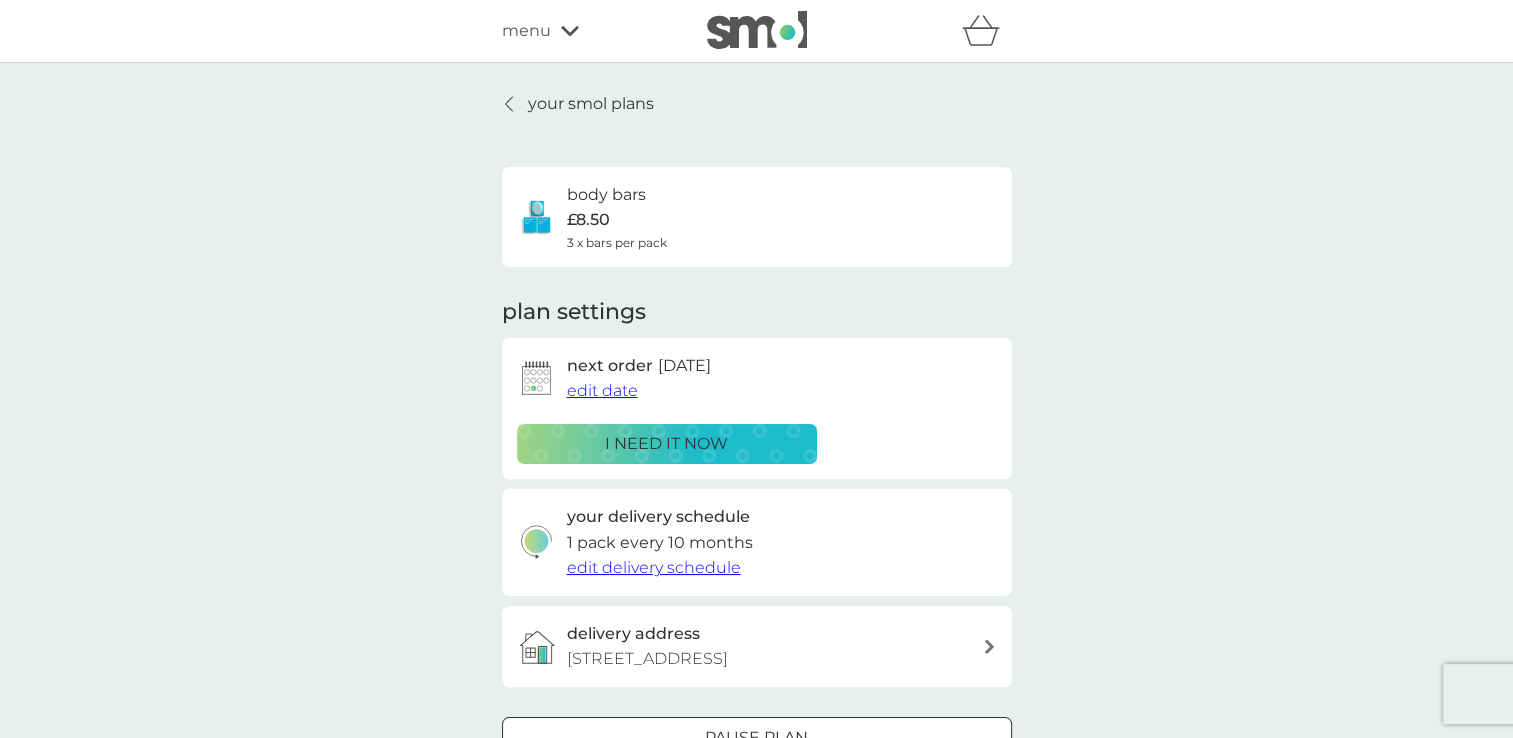 click on "edit date" at bounding box center (602, 390) 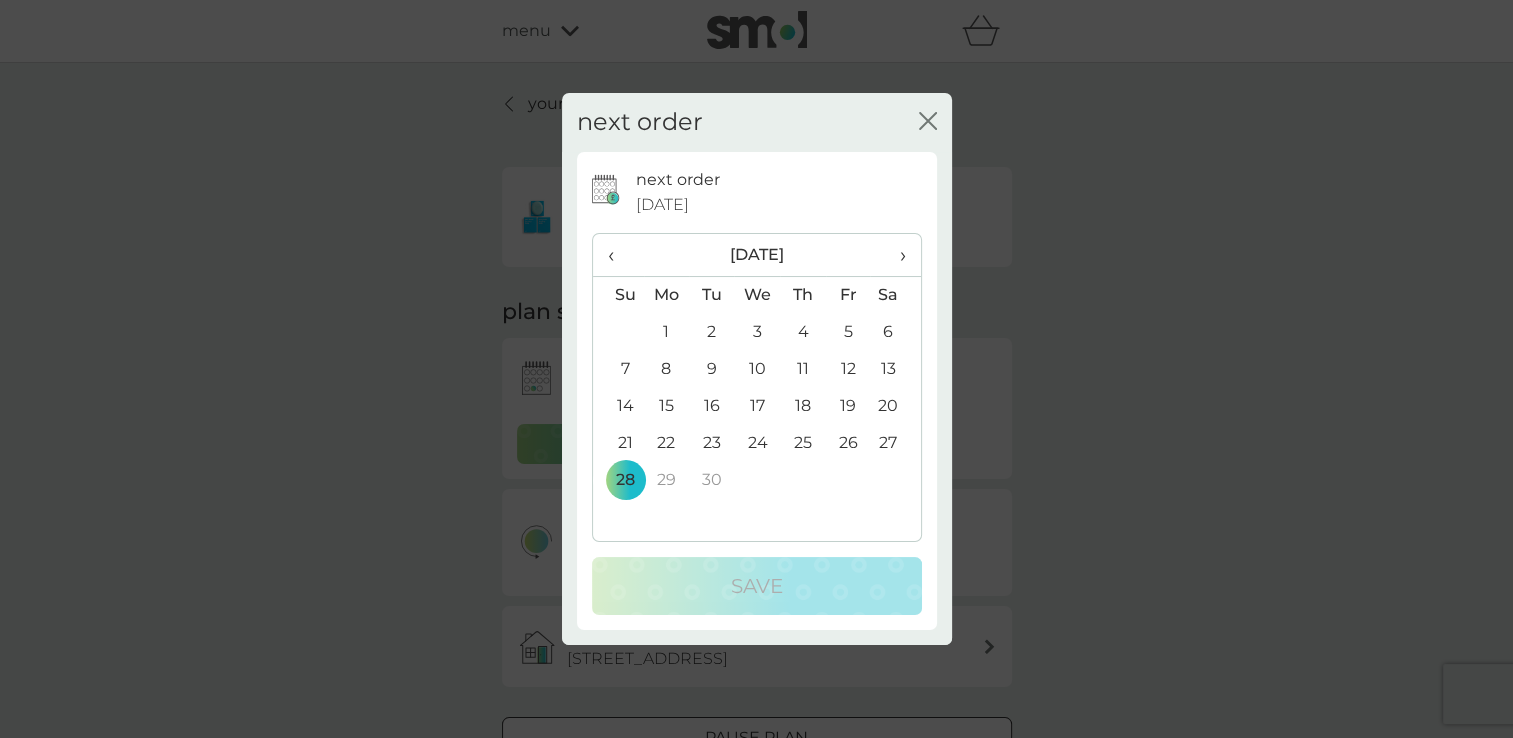 click on "‹" at bounding box center [618, 255] 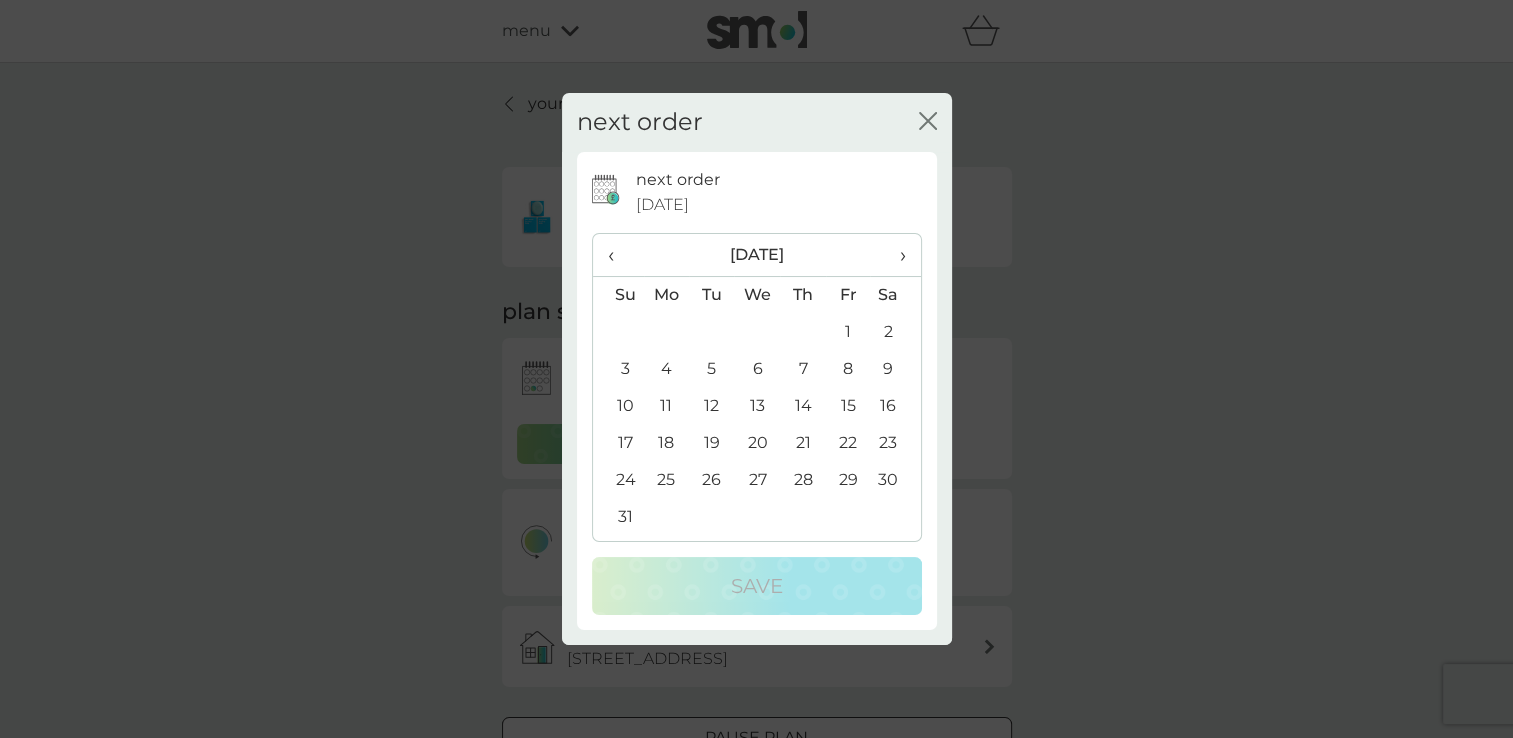 click on "‹" at bounding box center [618, 255] 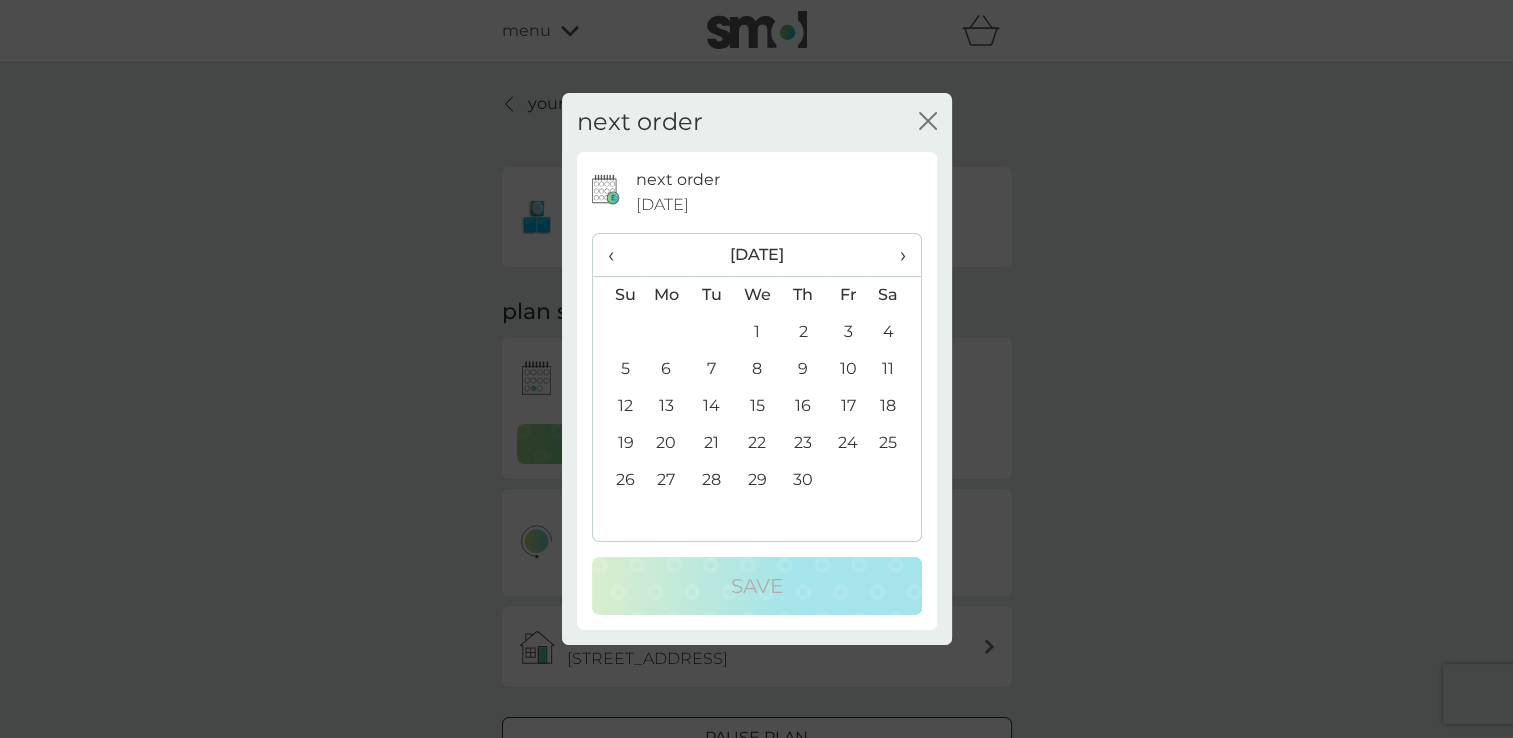 click on "‹" at bounding box center (618, 255) 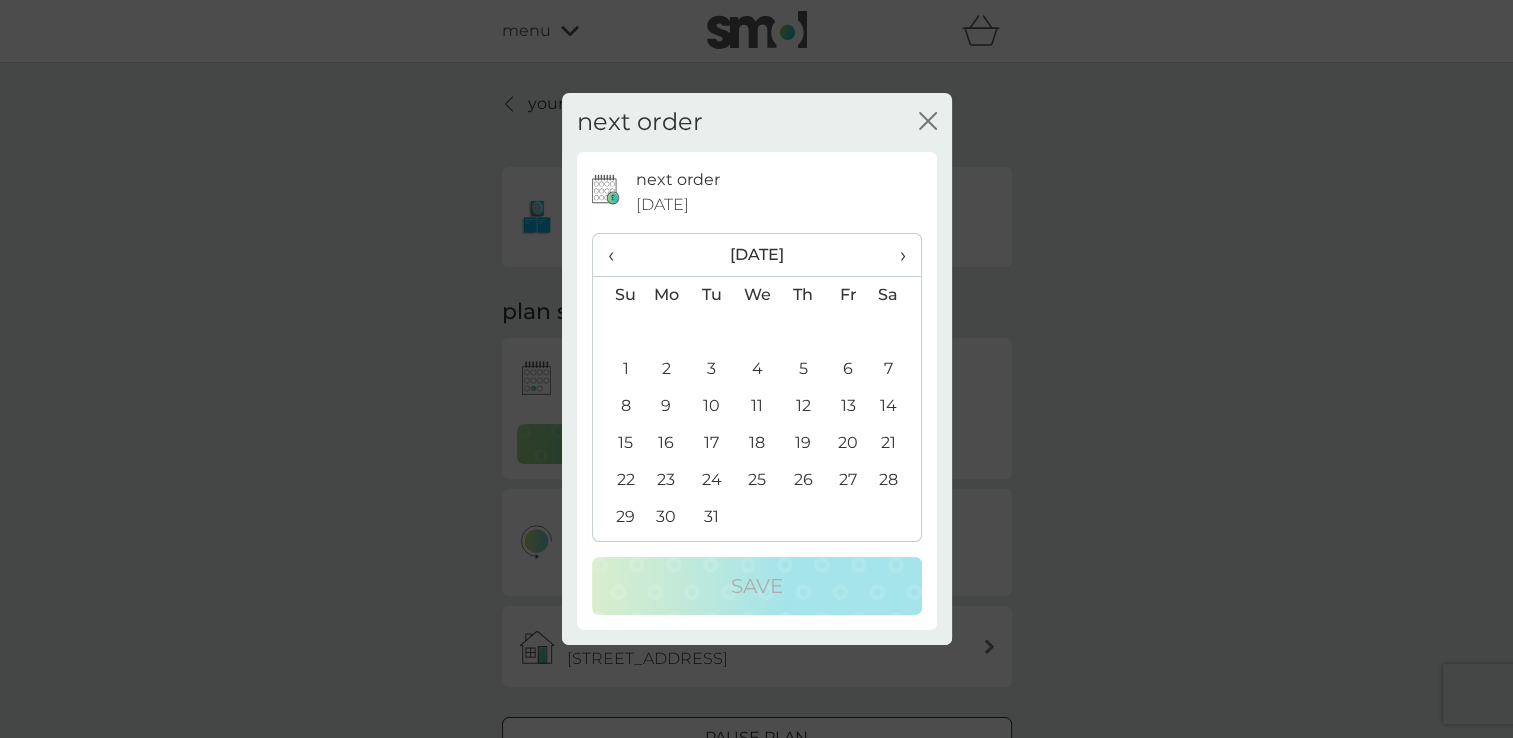 click on "‹" at bounding box center (618, 255) 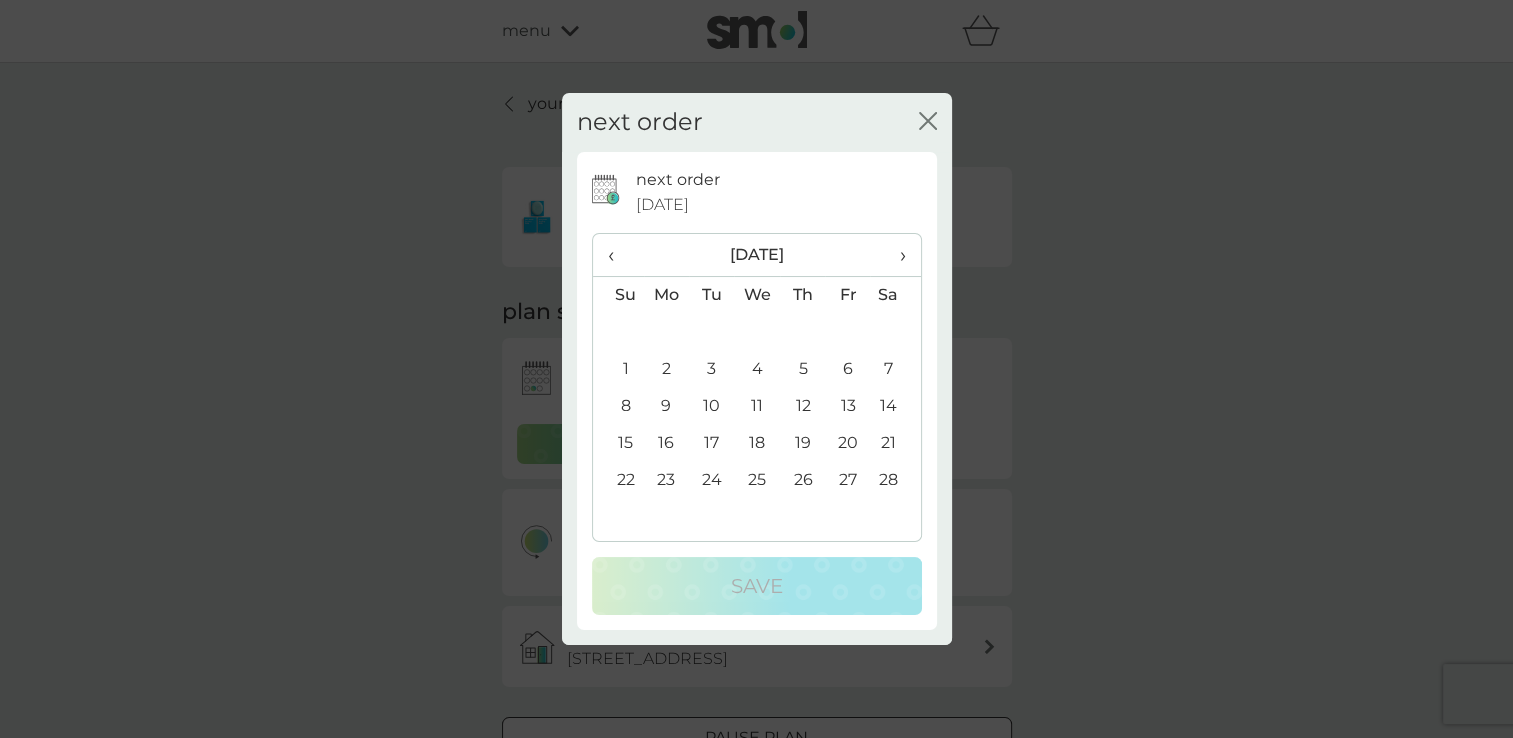 click on "‹" at bounding box center [618, 255] 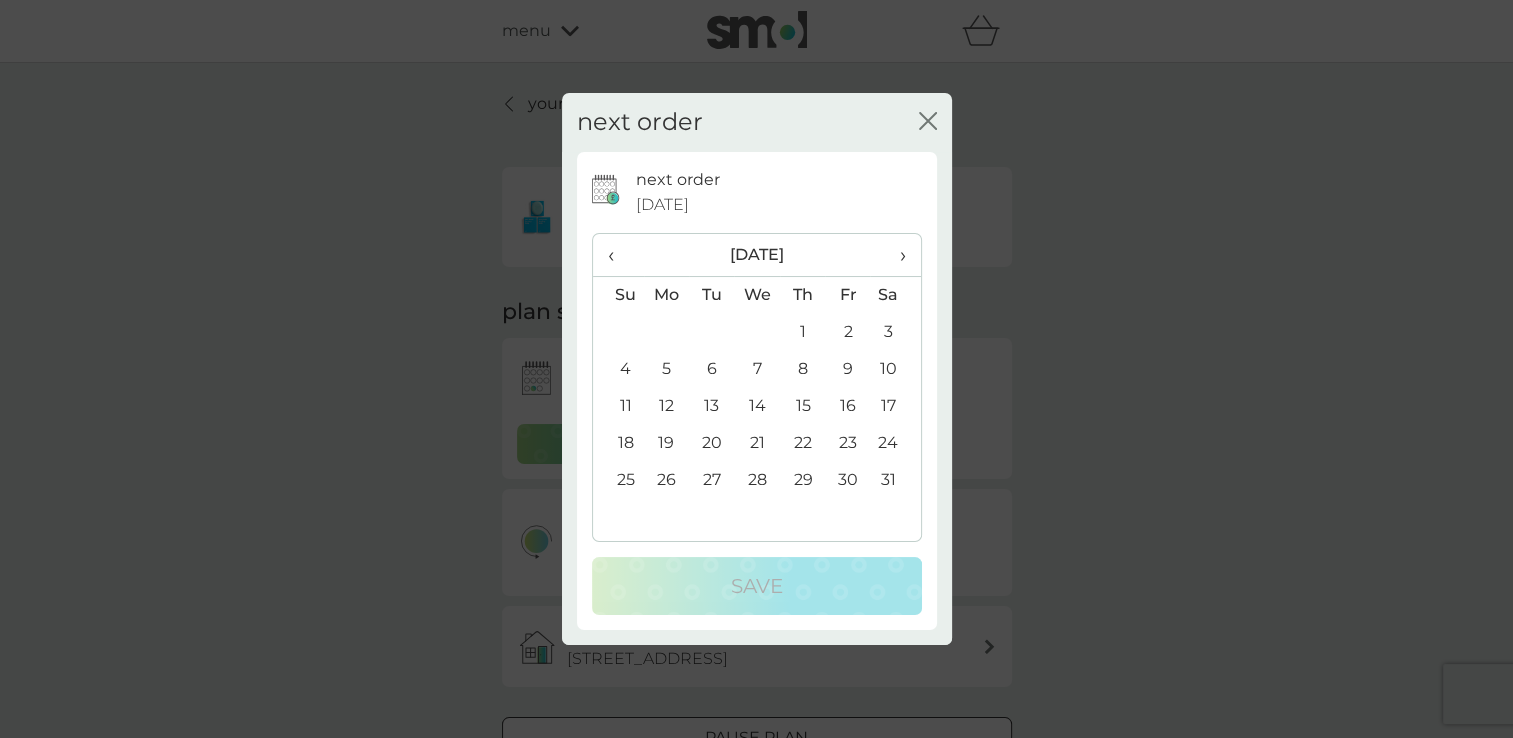 click on "‹" at bounding box center [618, 255] 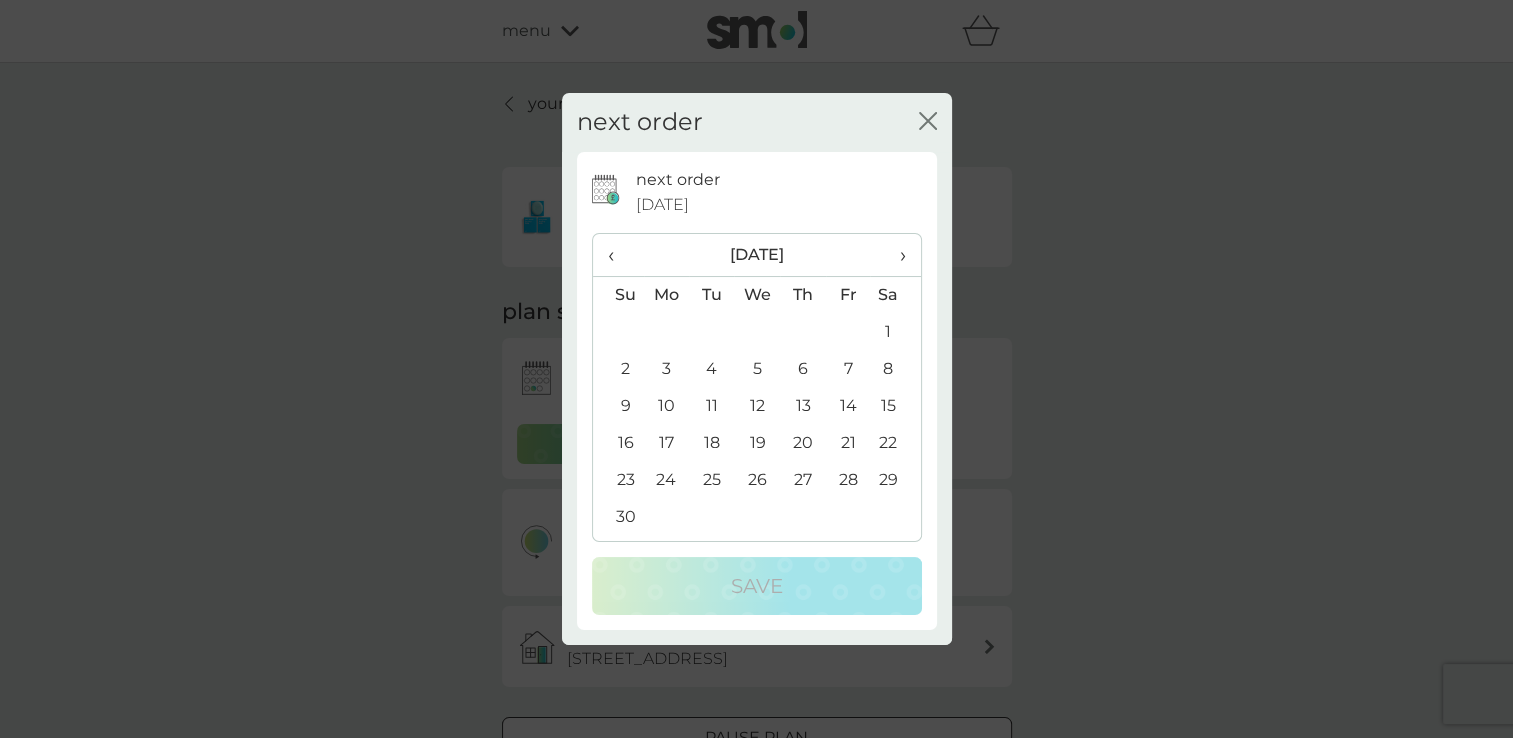 click on "‹" at bounding box center (618, 255) 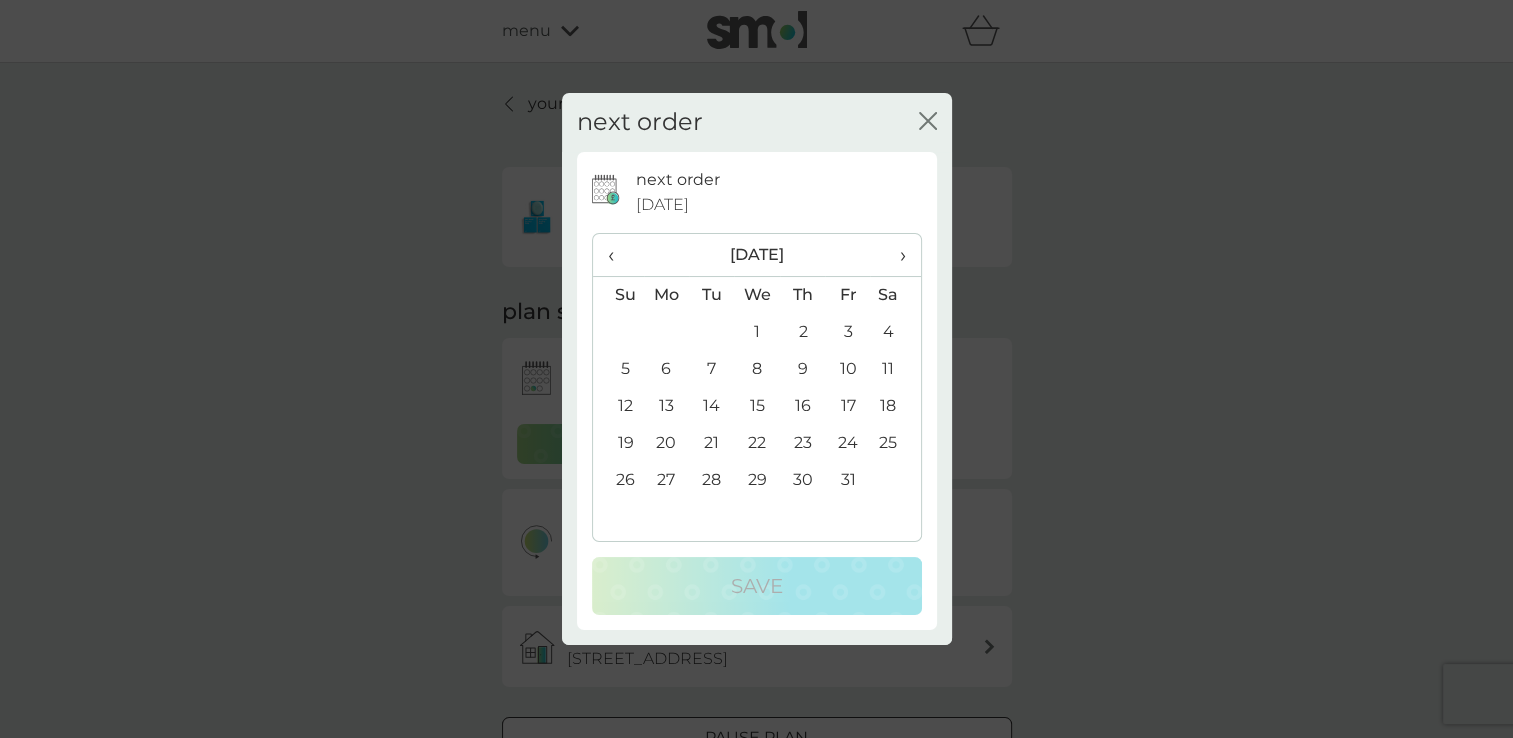 click on "‹" at bounding box center (618, 255) 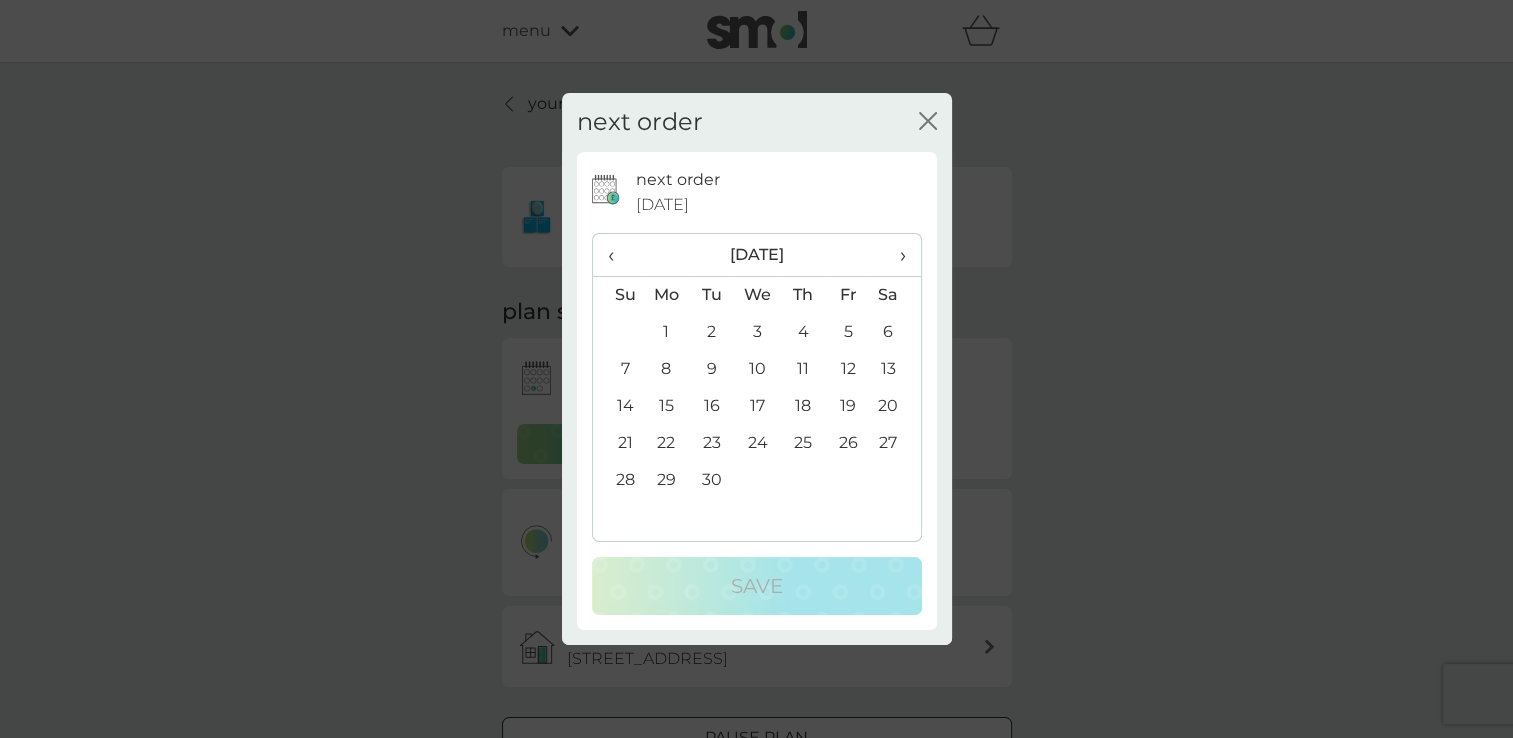 click on "‹" at bounding box center (618, 255) 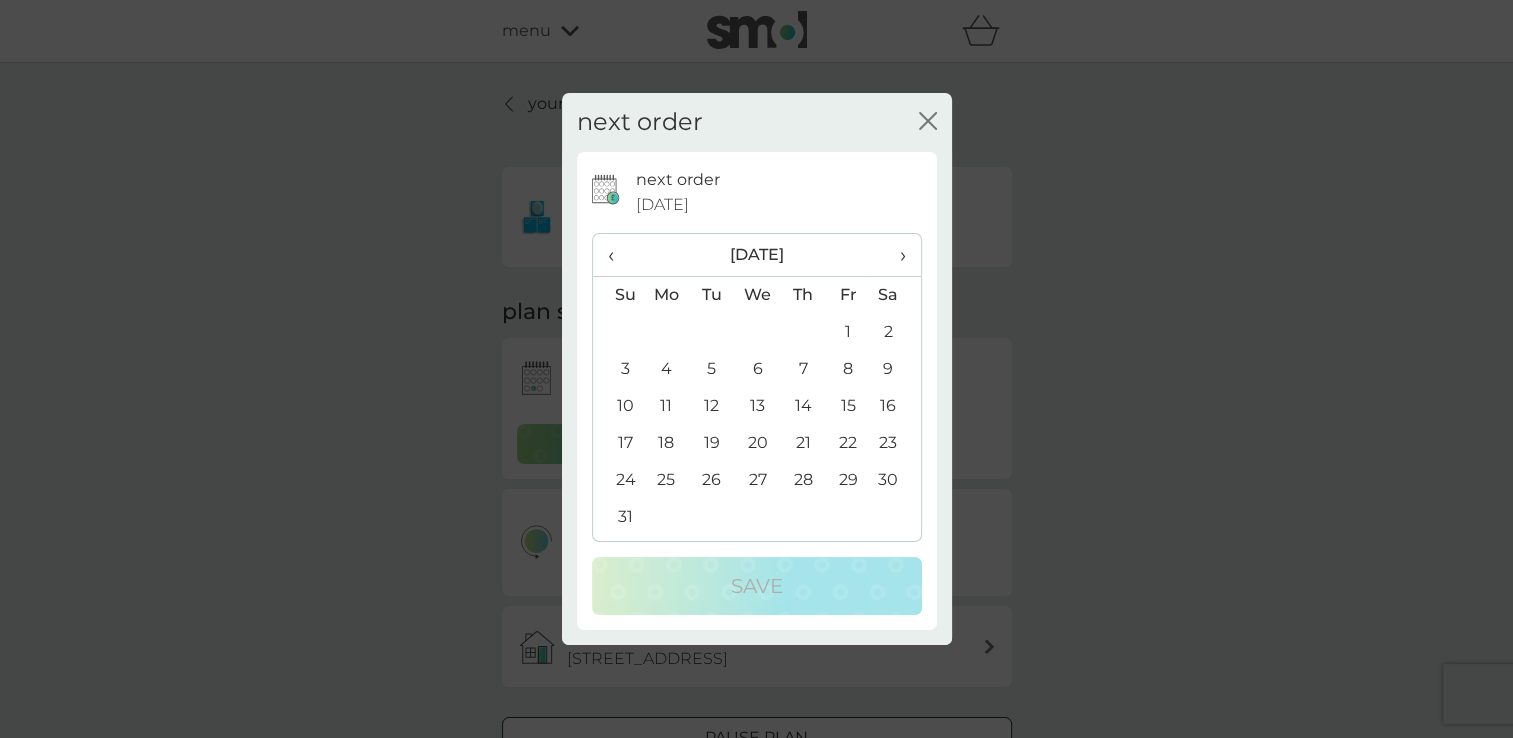 click on "›" at bounding box center (895, 255) 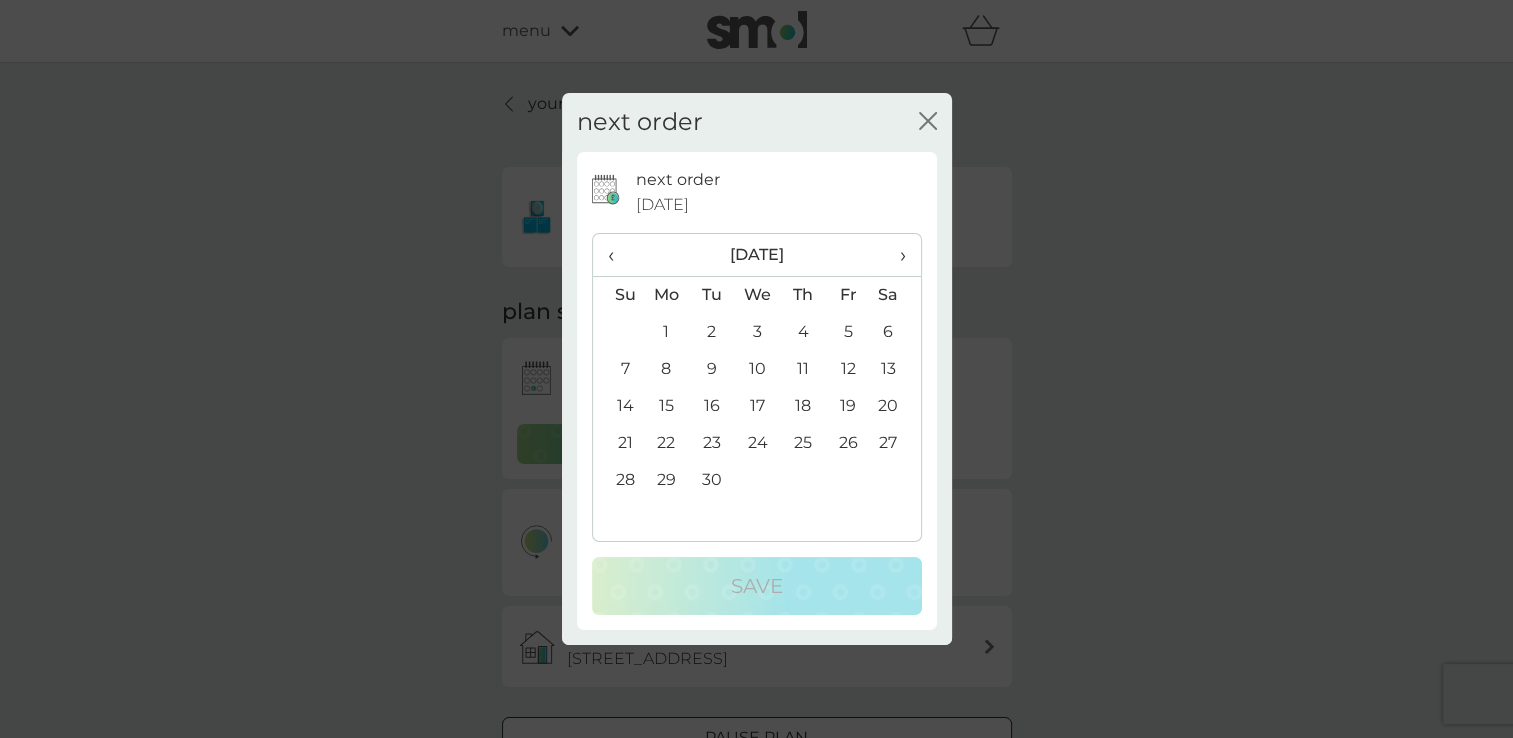 click on "1" at bounding box center [667, 332] 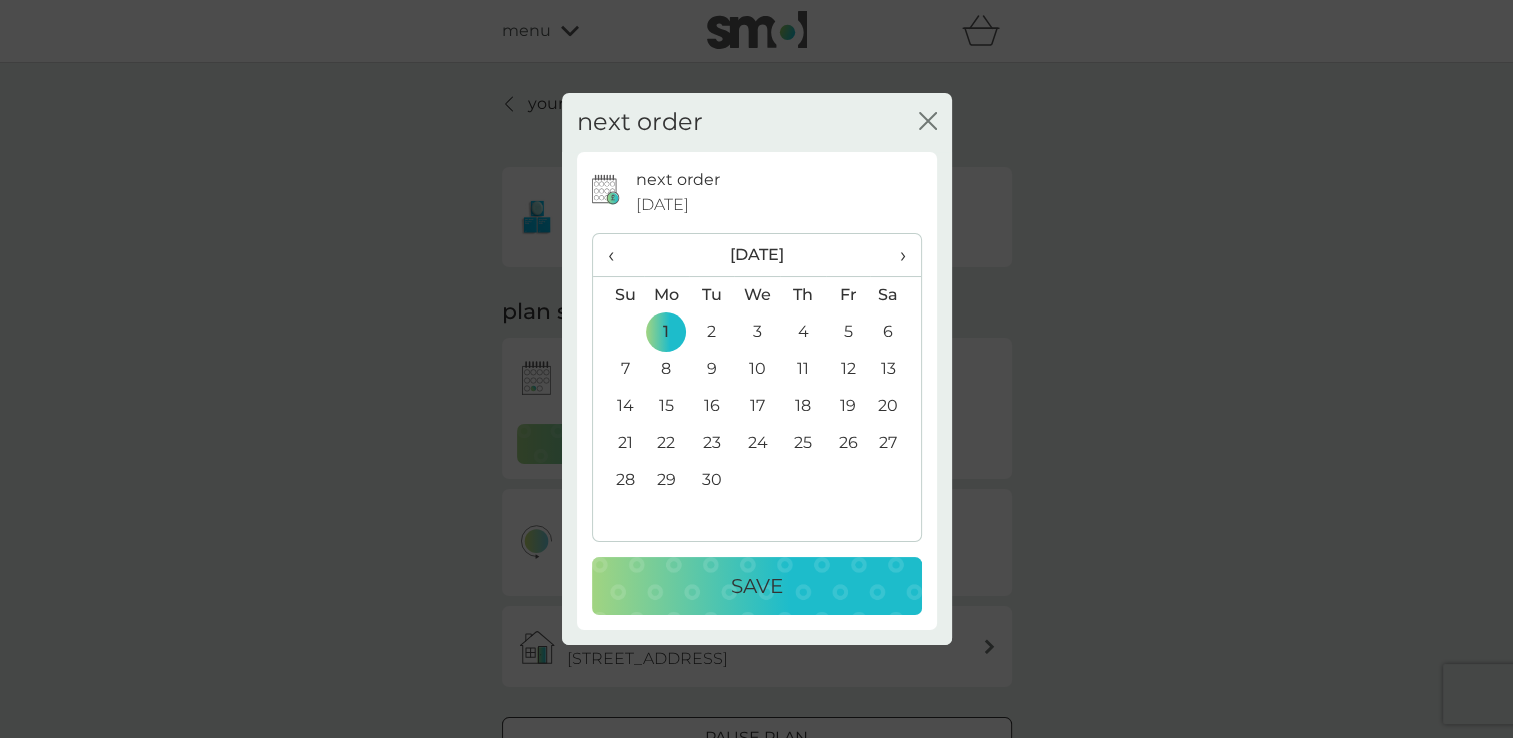 click on "Save" at bounding box center [757, 586] 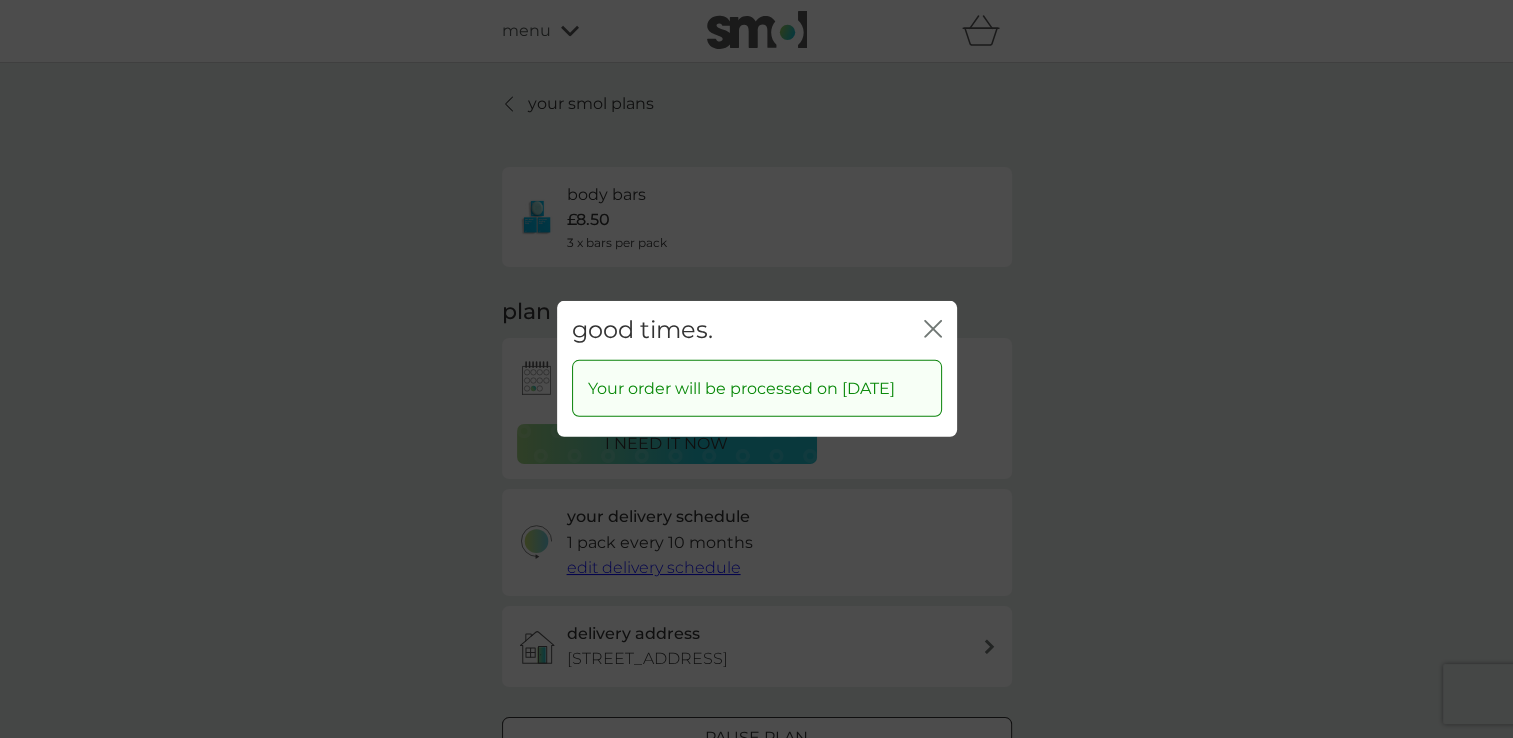 click on "good times. close" at bounding box center (757, 330) 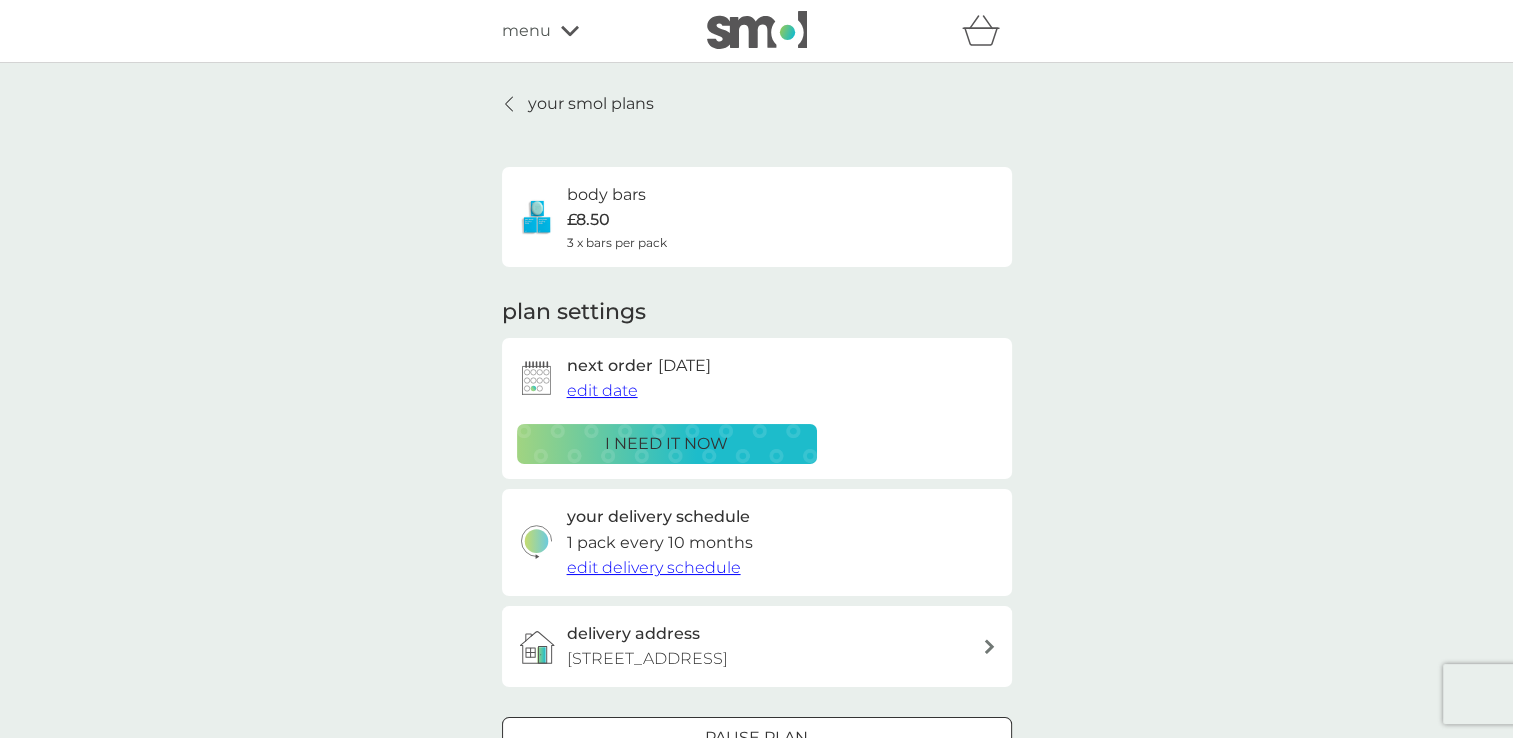 click on "your smol plans body bars £8.50 3 x bars per pack plan settings next order 1 Sep 2025 edit date i need it now your delivery schedule 1 pack every 10 months edit delivery schedule delivery address Second Floor Flat, 41 Westbourne Villas, Brighton, BN34GG Pause plan cancel plan" at bounding box center [757, 452] 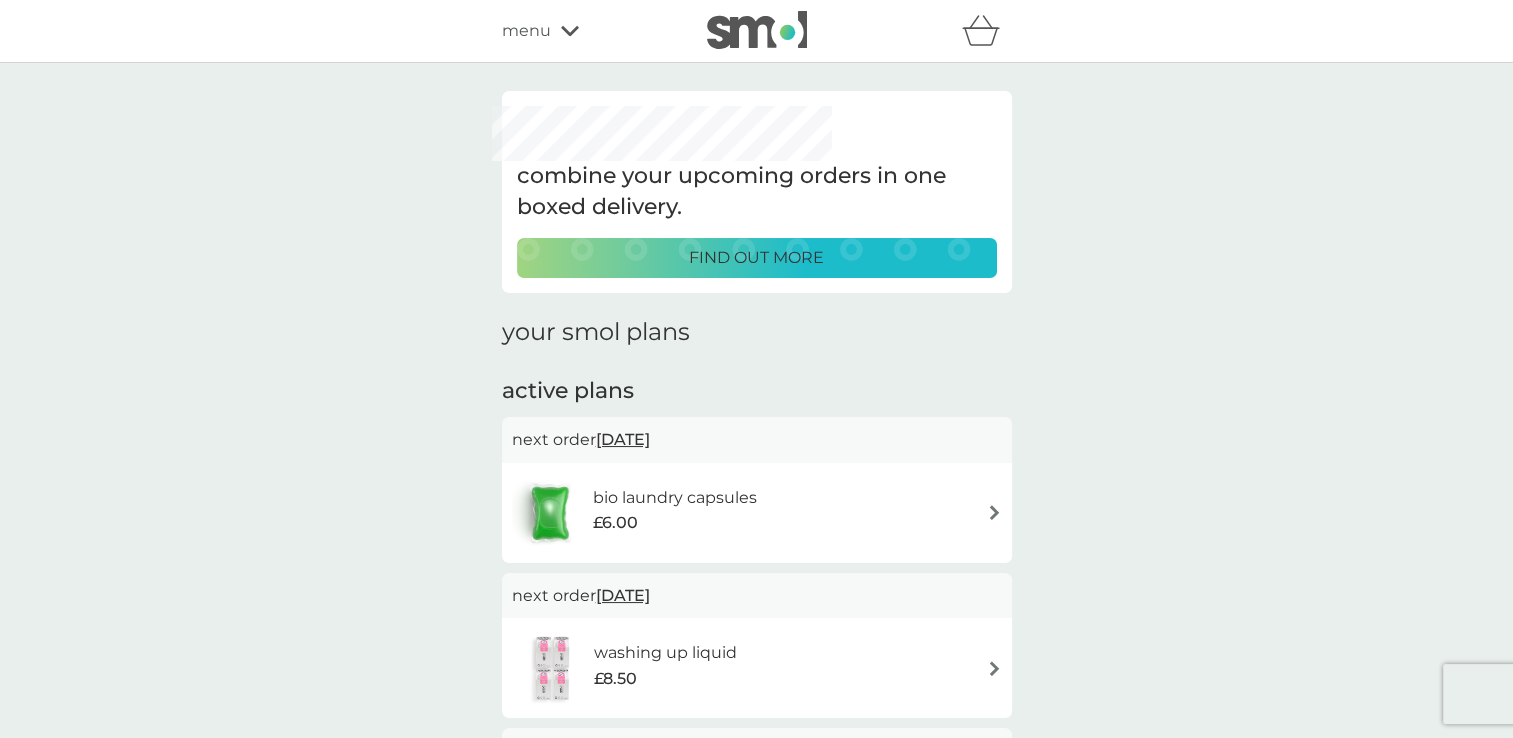 click on "menu" at bounding box center [526, 31] 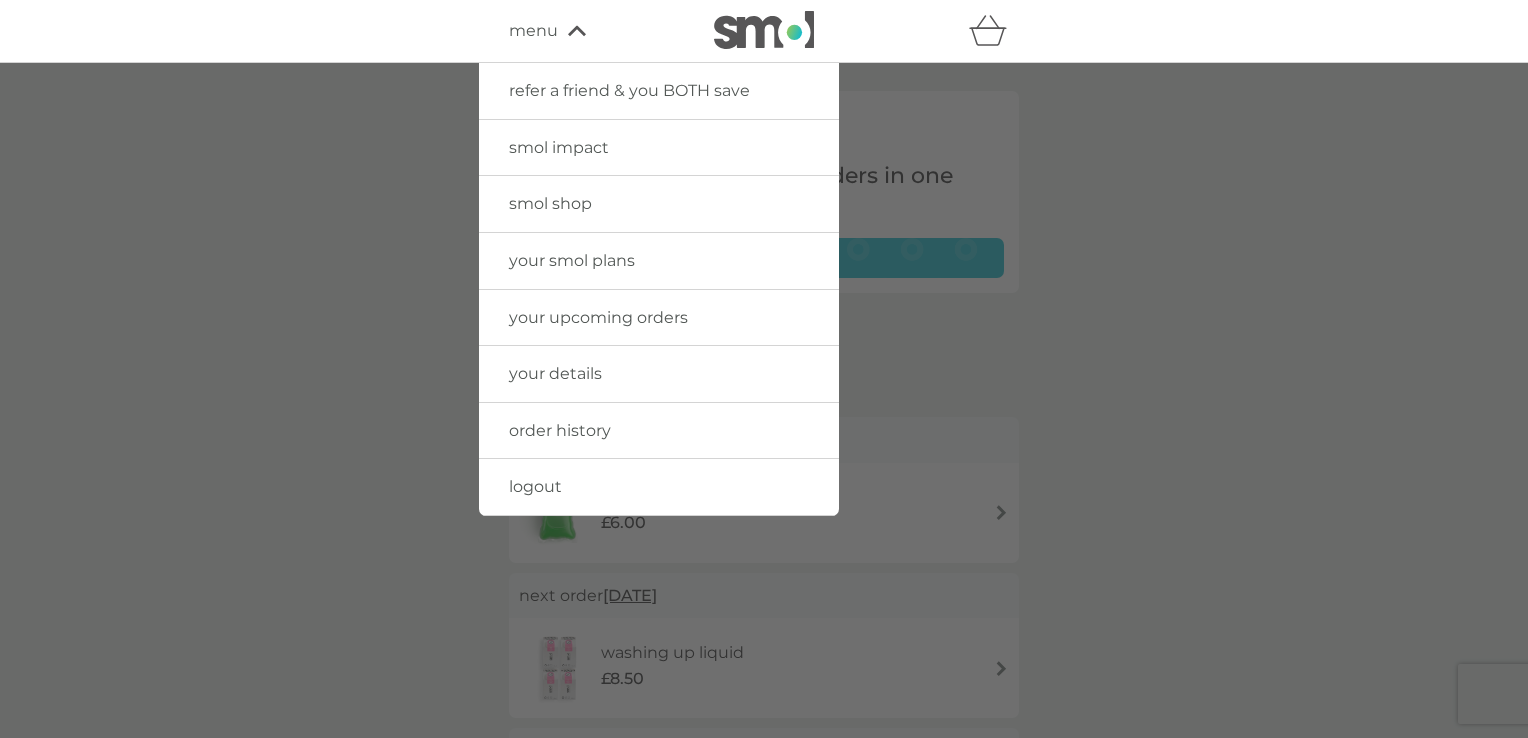 click at bounding box center (764, 432) 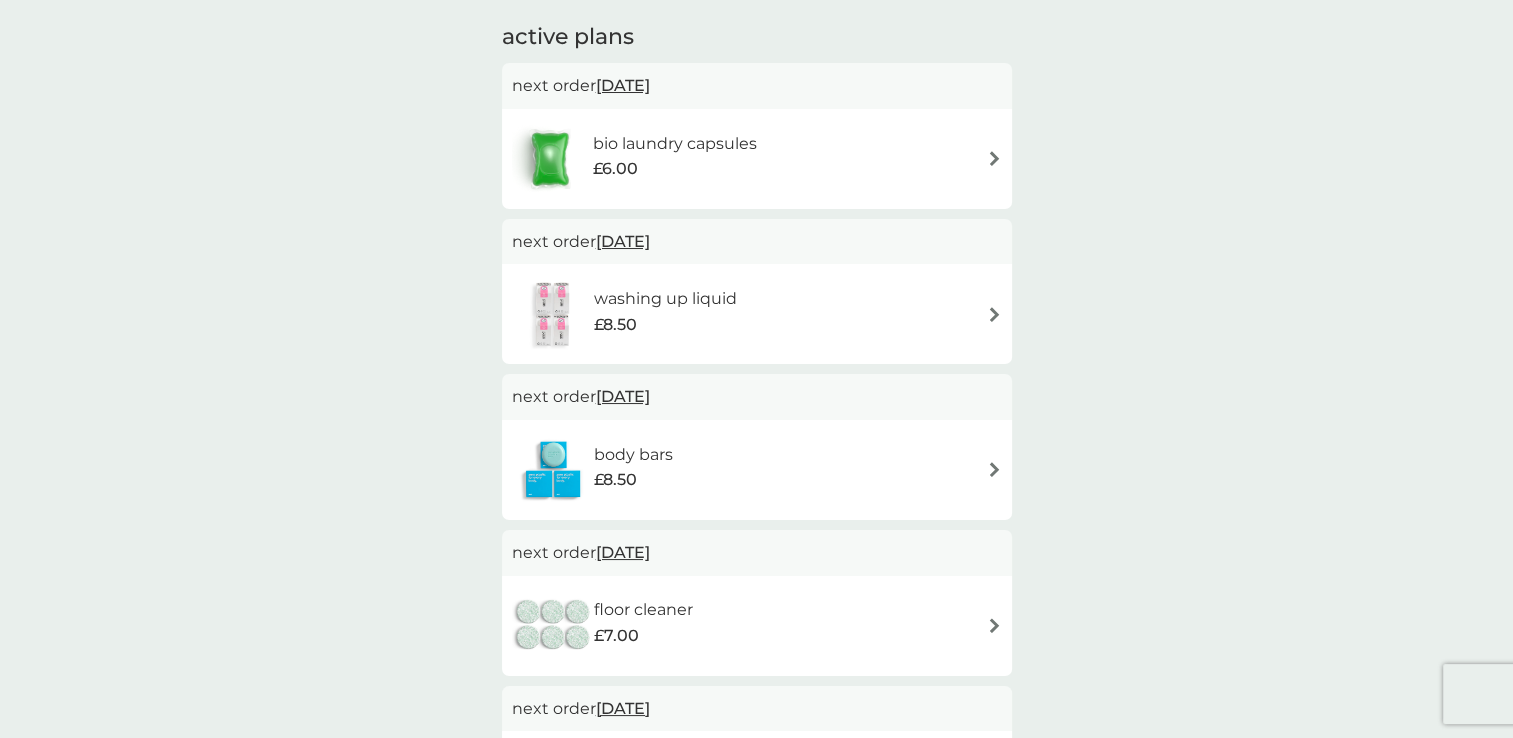 scroll, scrollTop: 0, scrollLeft: 0, axis: both 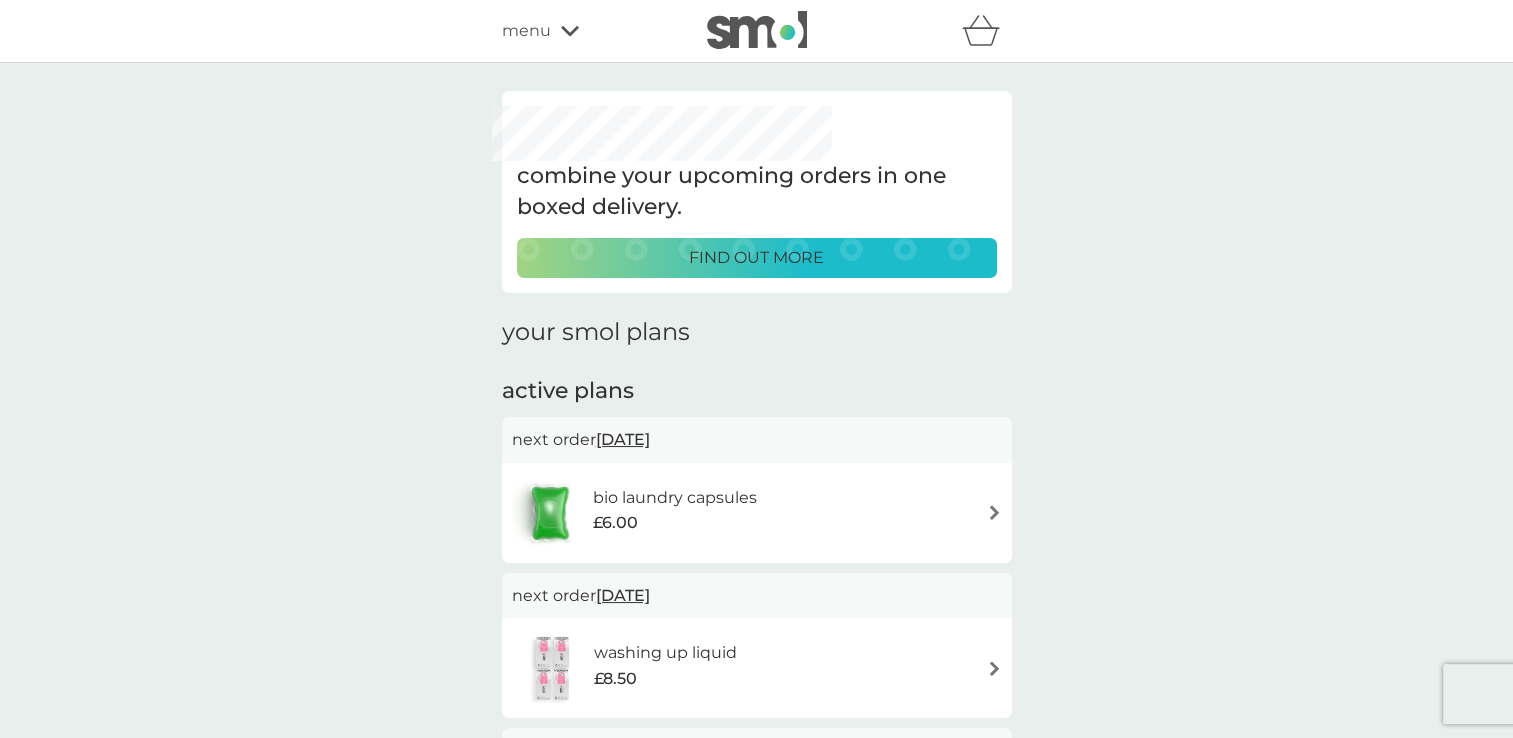 click at bounding box center [757, 30] 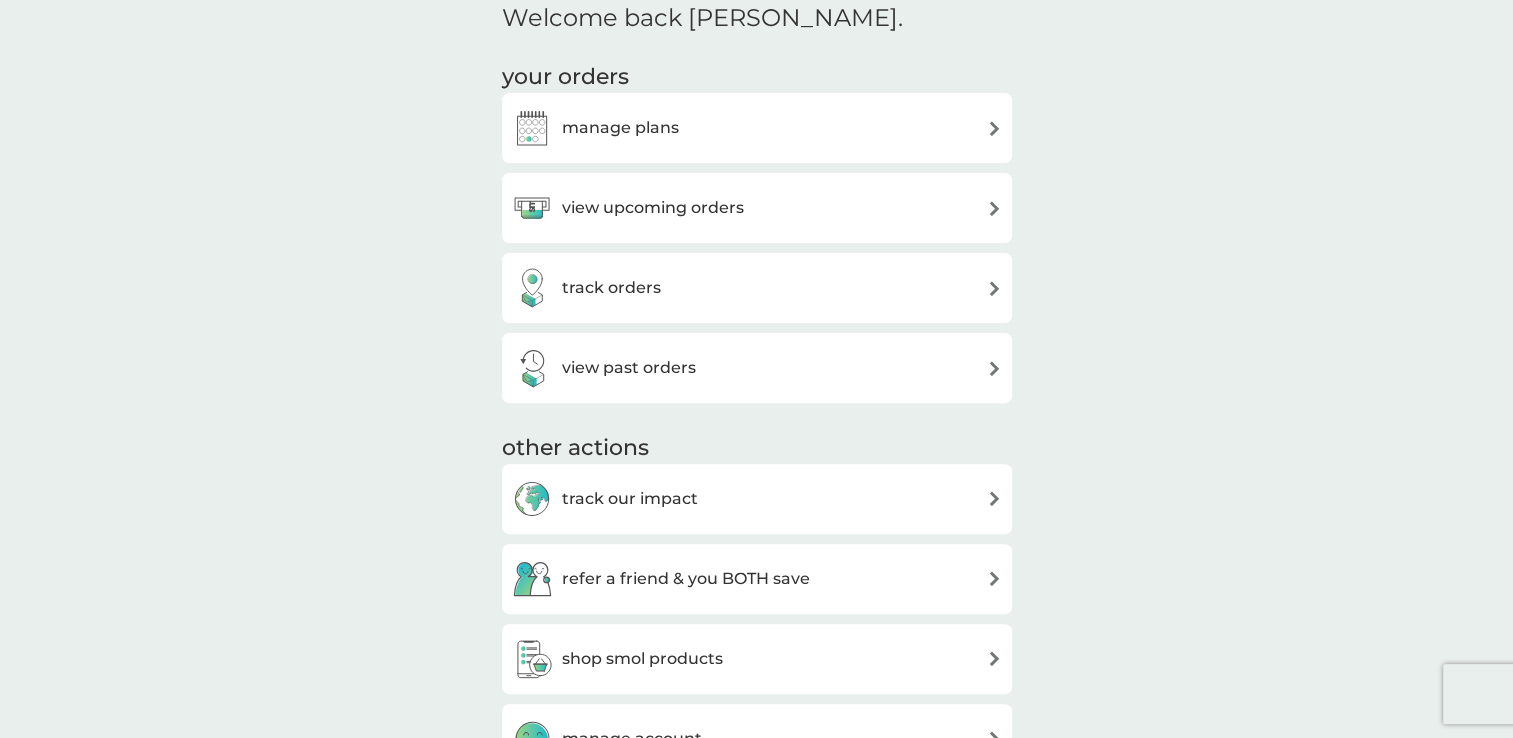 scroll, scrollTop: 584, scrollLeft: 0, axis: vertical 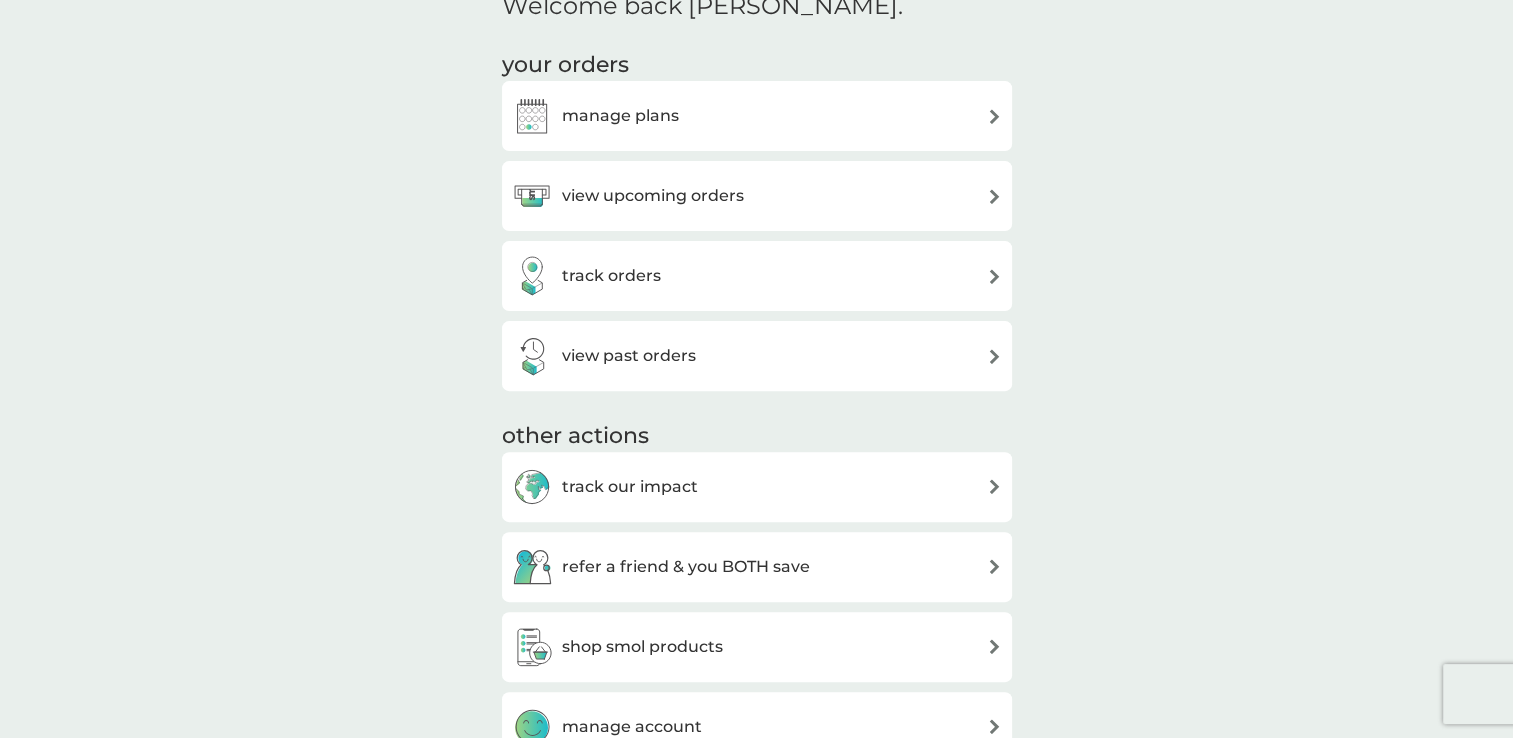 click on "manage plans" at bounding box center [620, 116] 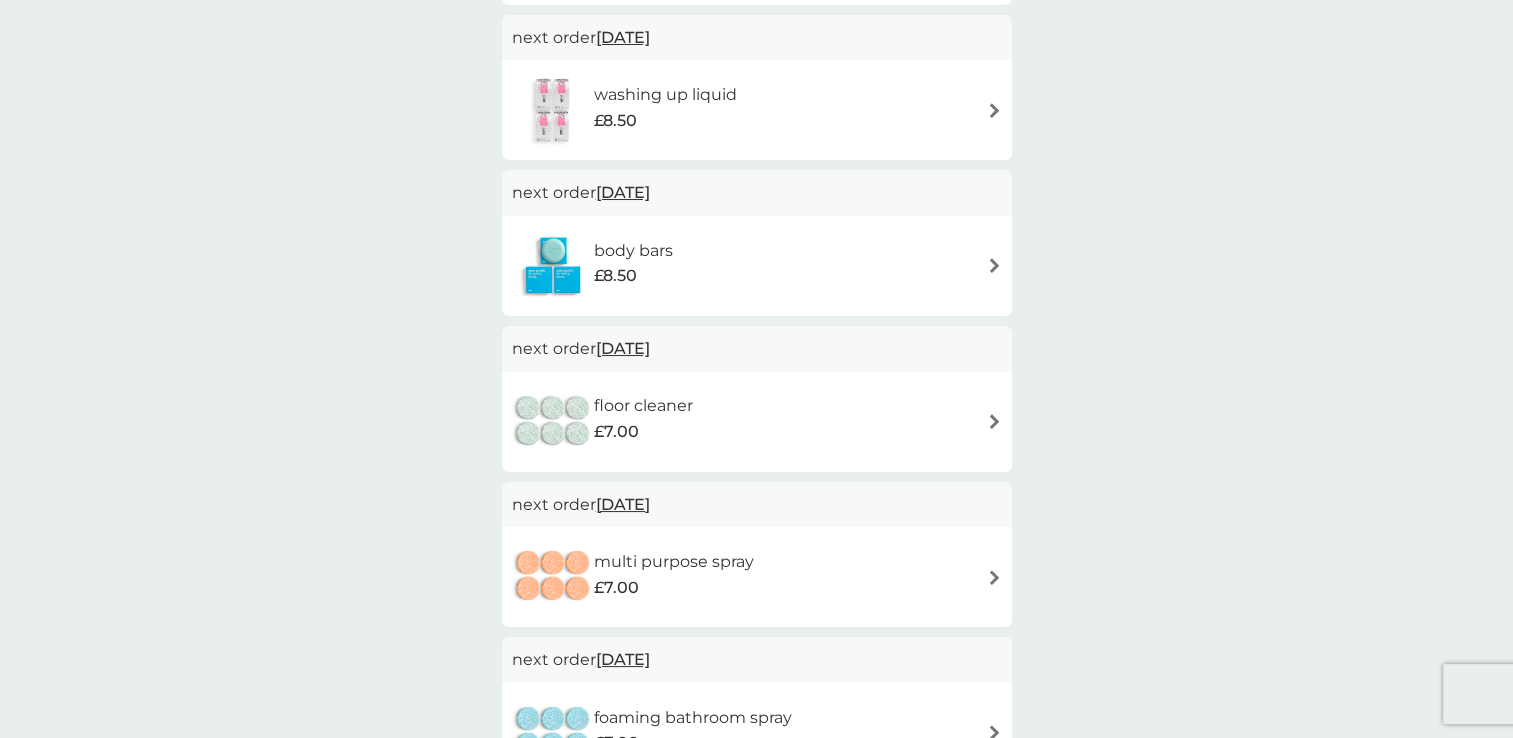 scroll, scrollTop: 0, scrollLeft: 0, axis: both 